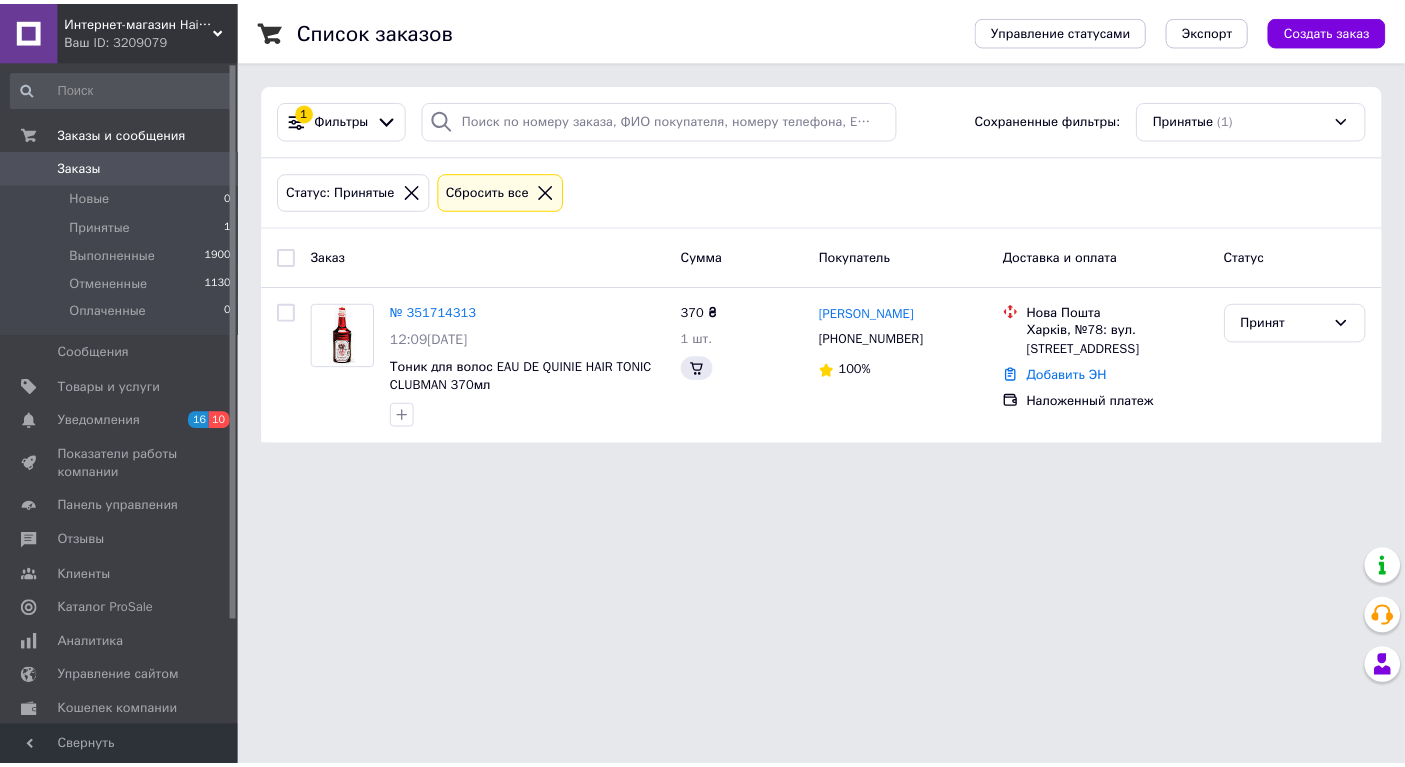 scroll, scrollTop: 0, scrollLeft: 0, axis: both 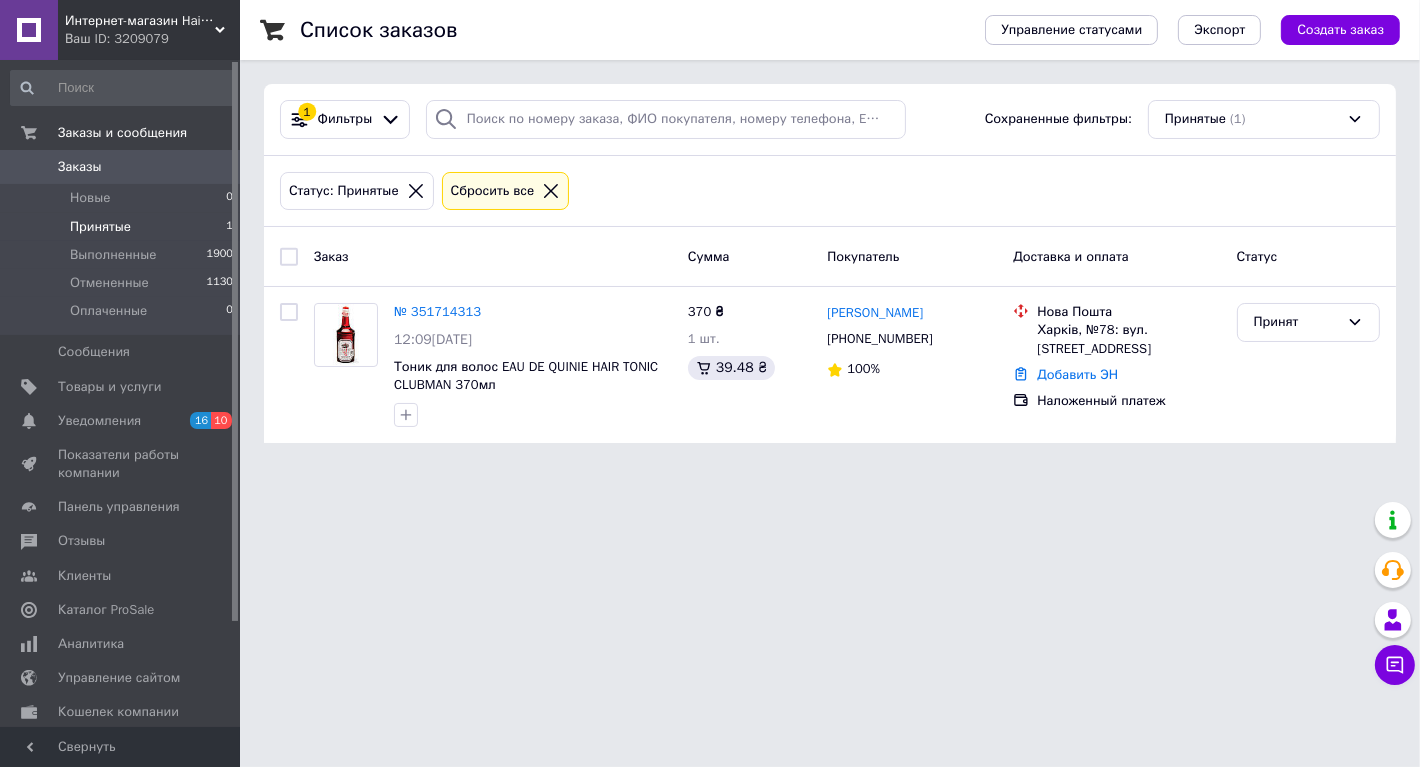 click on "Принятые" at bounding box center [100, 227] 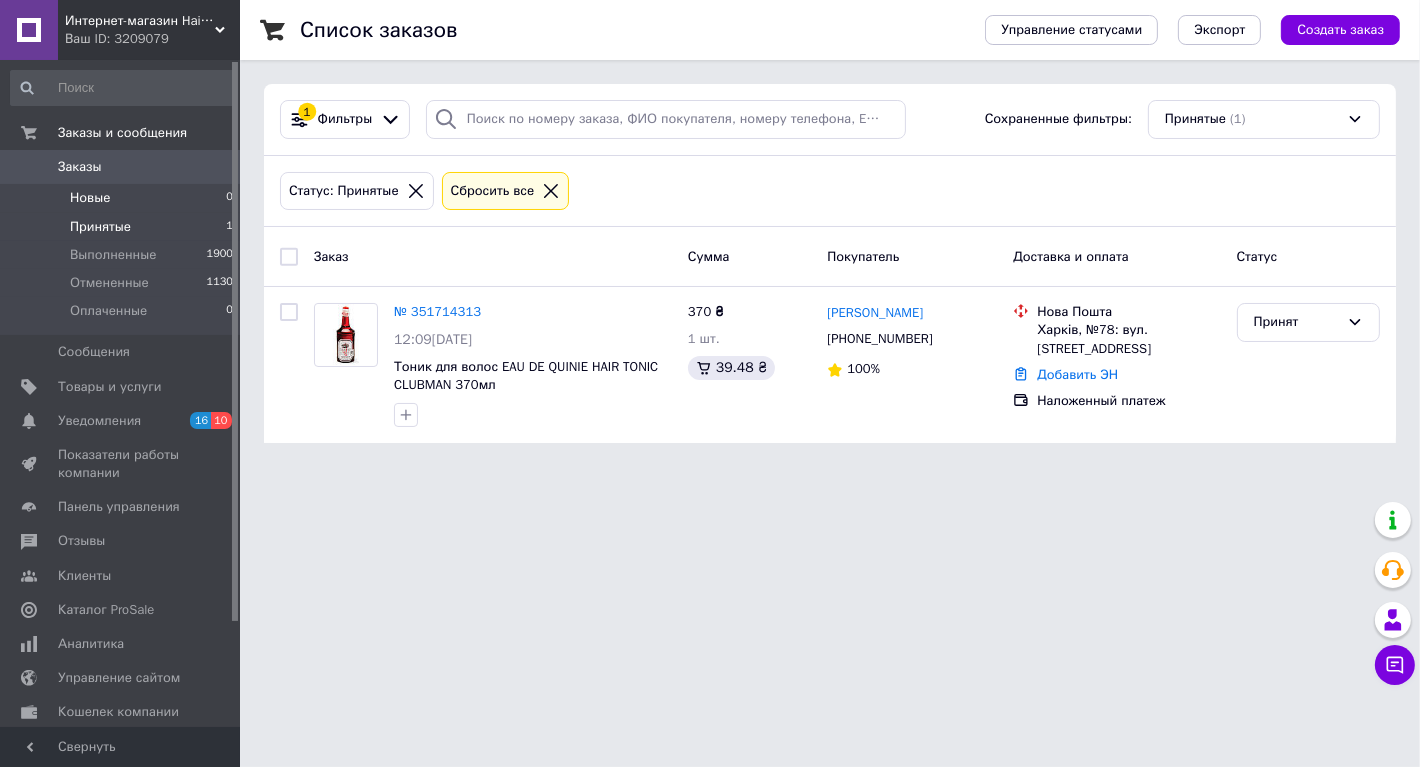 click on "Новые 0" at bounding box center (122, 198) 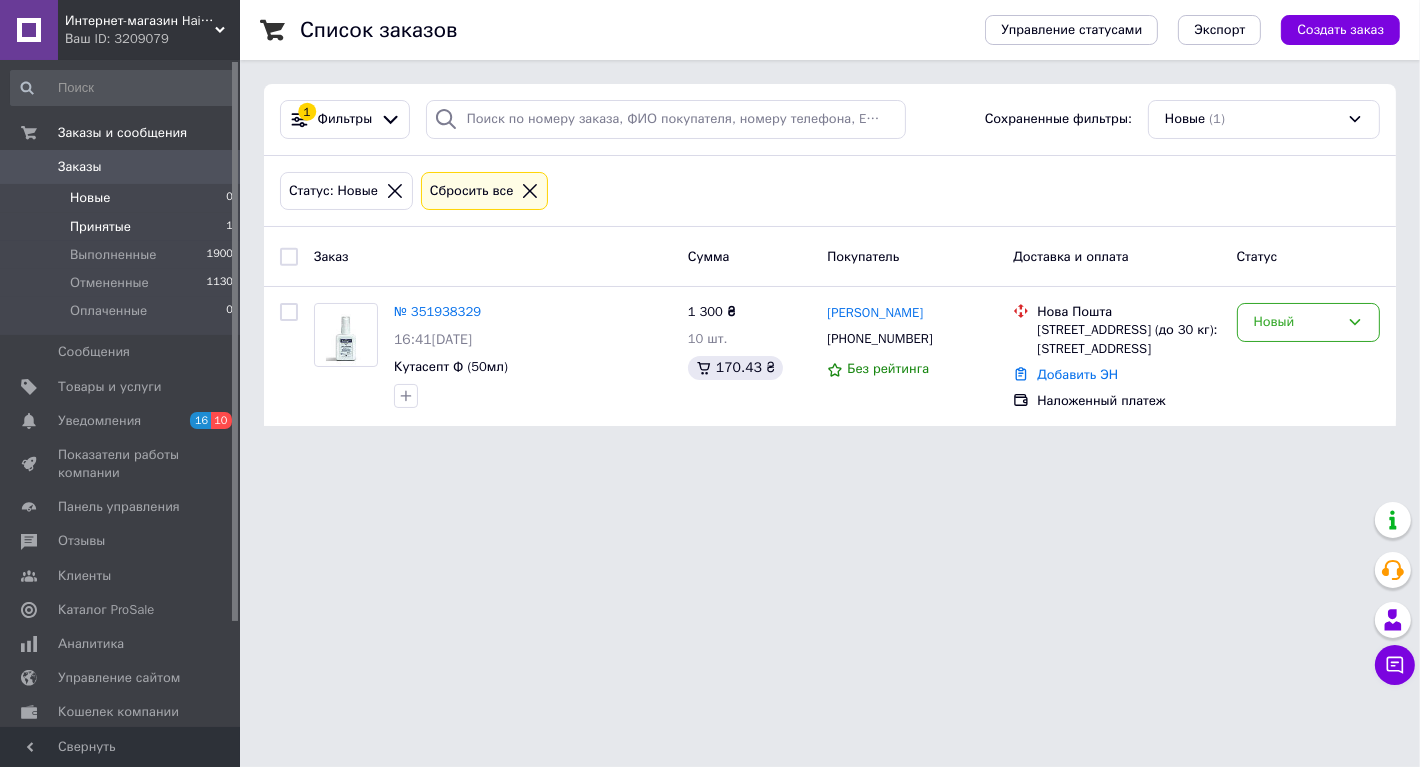 click on "Принятые 1" at bounding box center [122, 227] 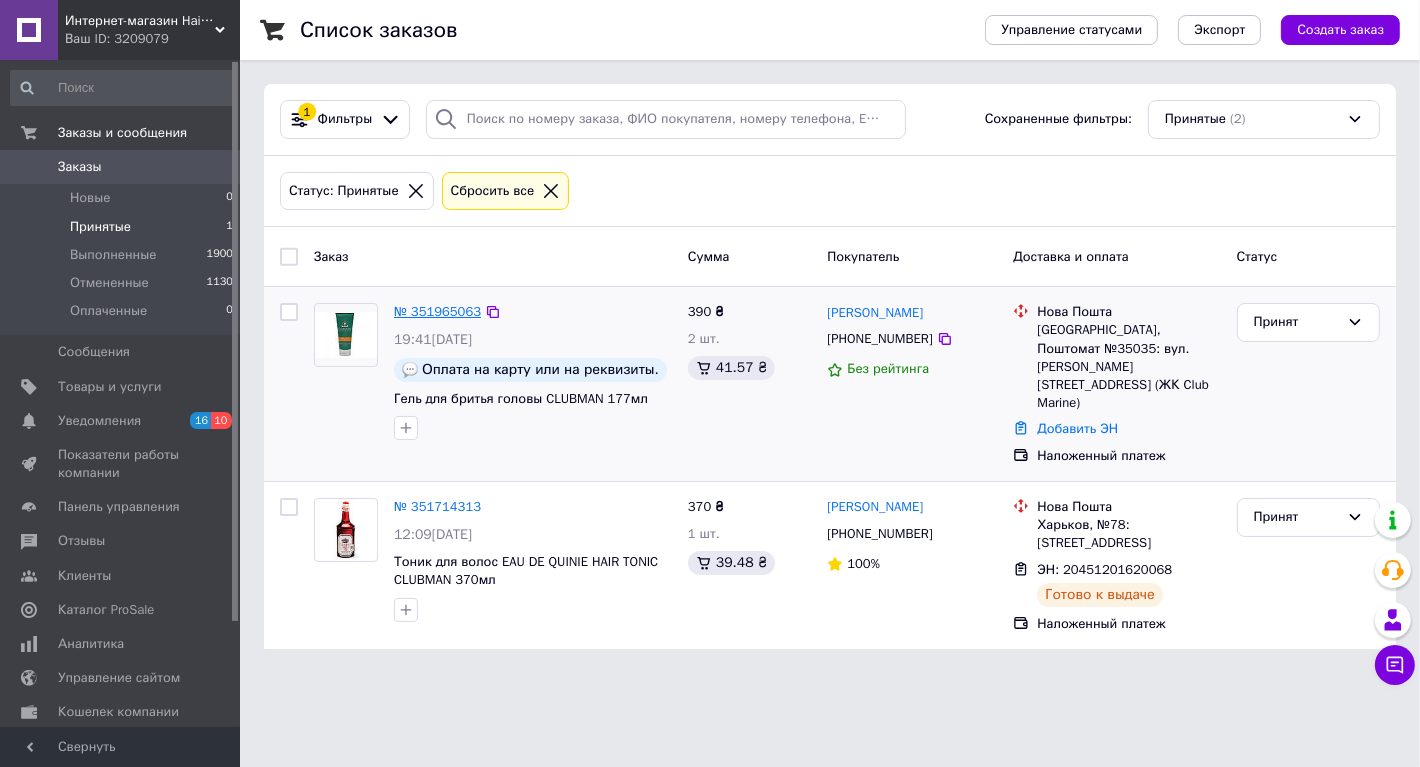 click on "№ 351965063" at bounding box center (437, 311) 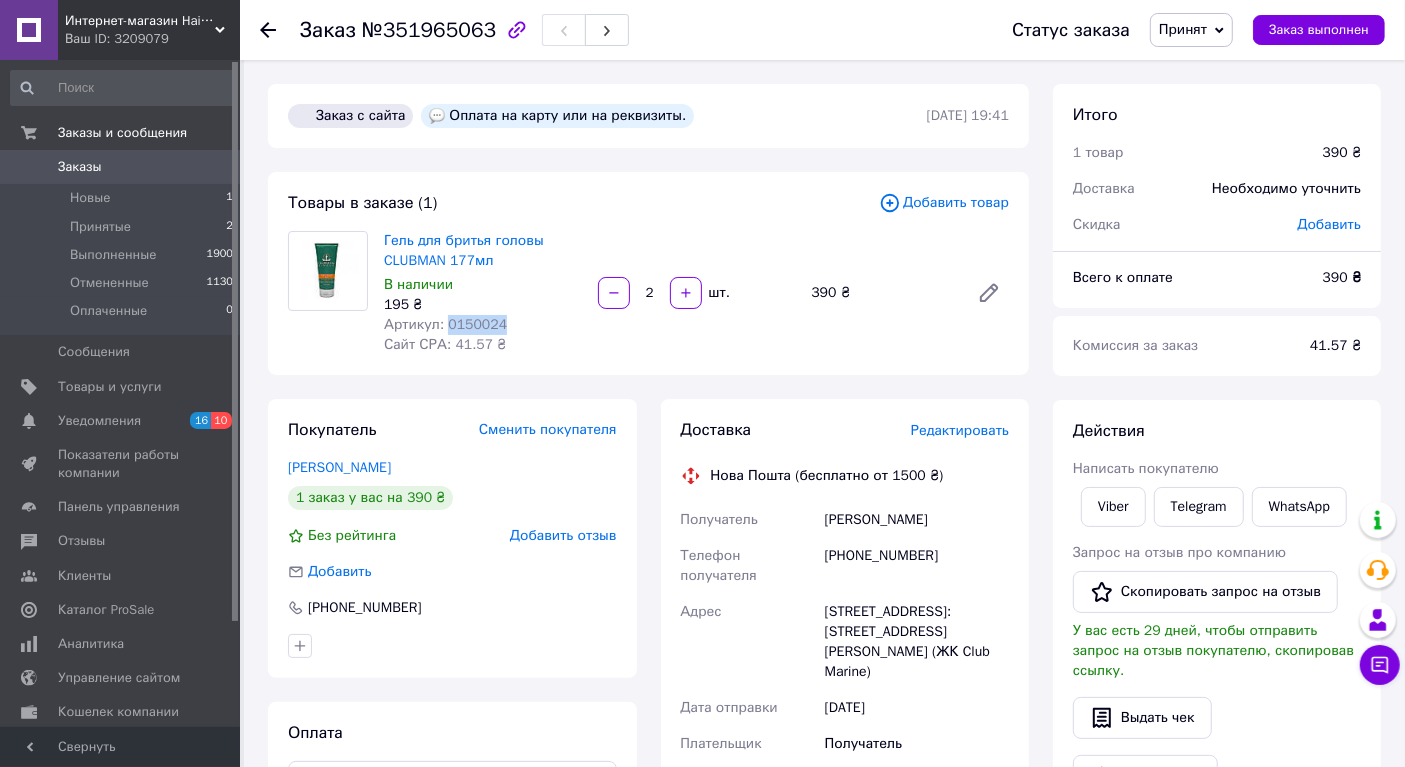 drag, startPoint x: 507, startPoint y: 321, endPoint x: 445, endPoint y: 320, distance: 62.008064 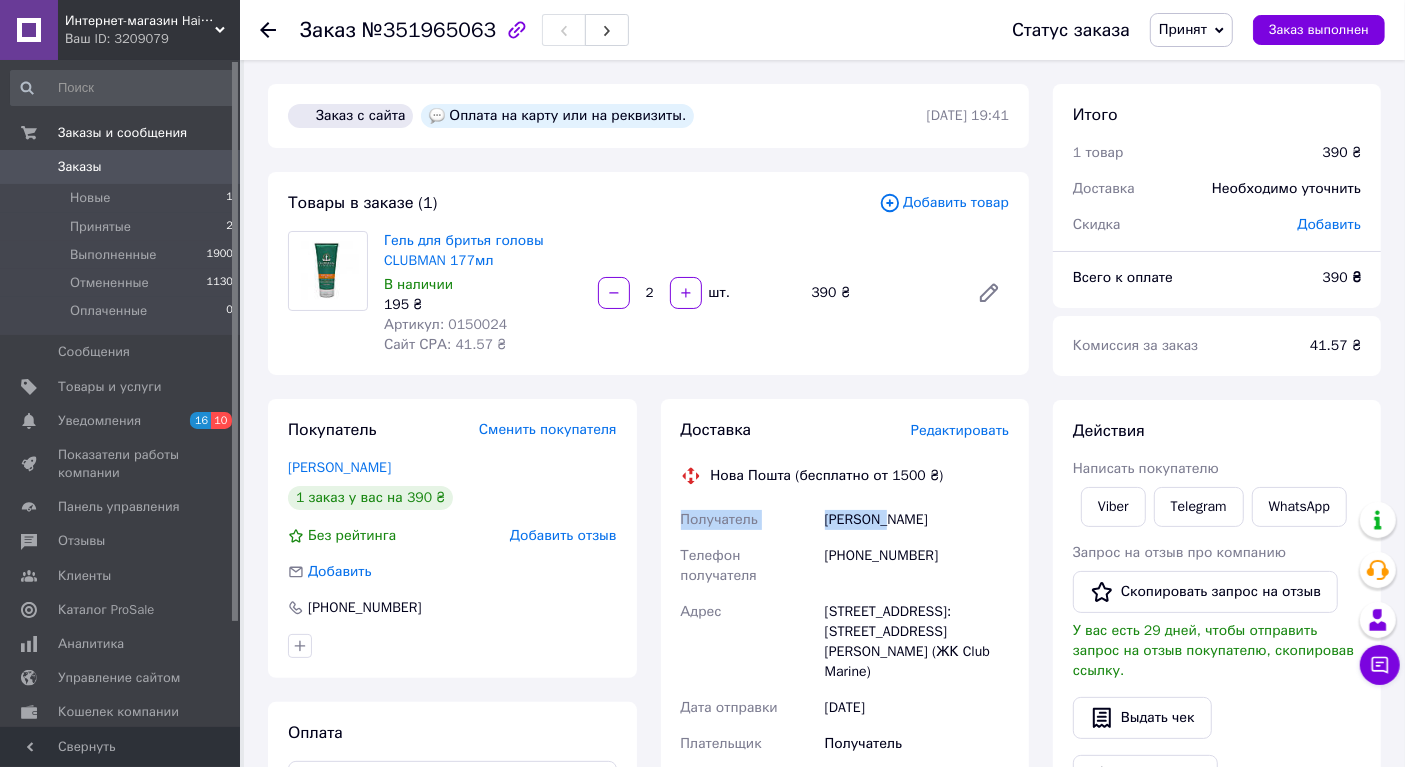 drag, startPoint x: 889, startPoint y: 524, endPoint x: 808, endPoint y: 530, distance: 81.22192 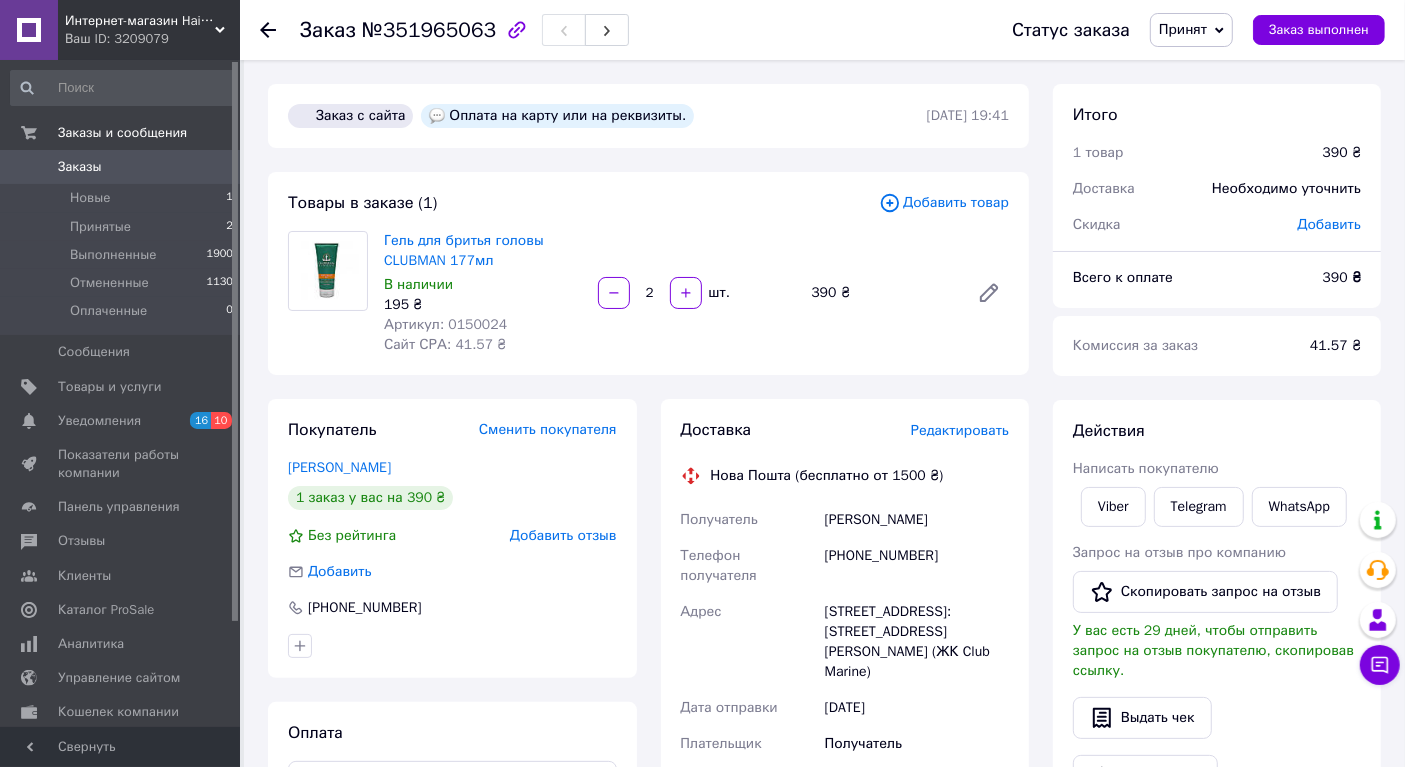 click on "[PERSON_NAME]" at bounding box center [917, 520] 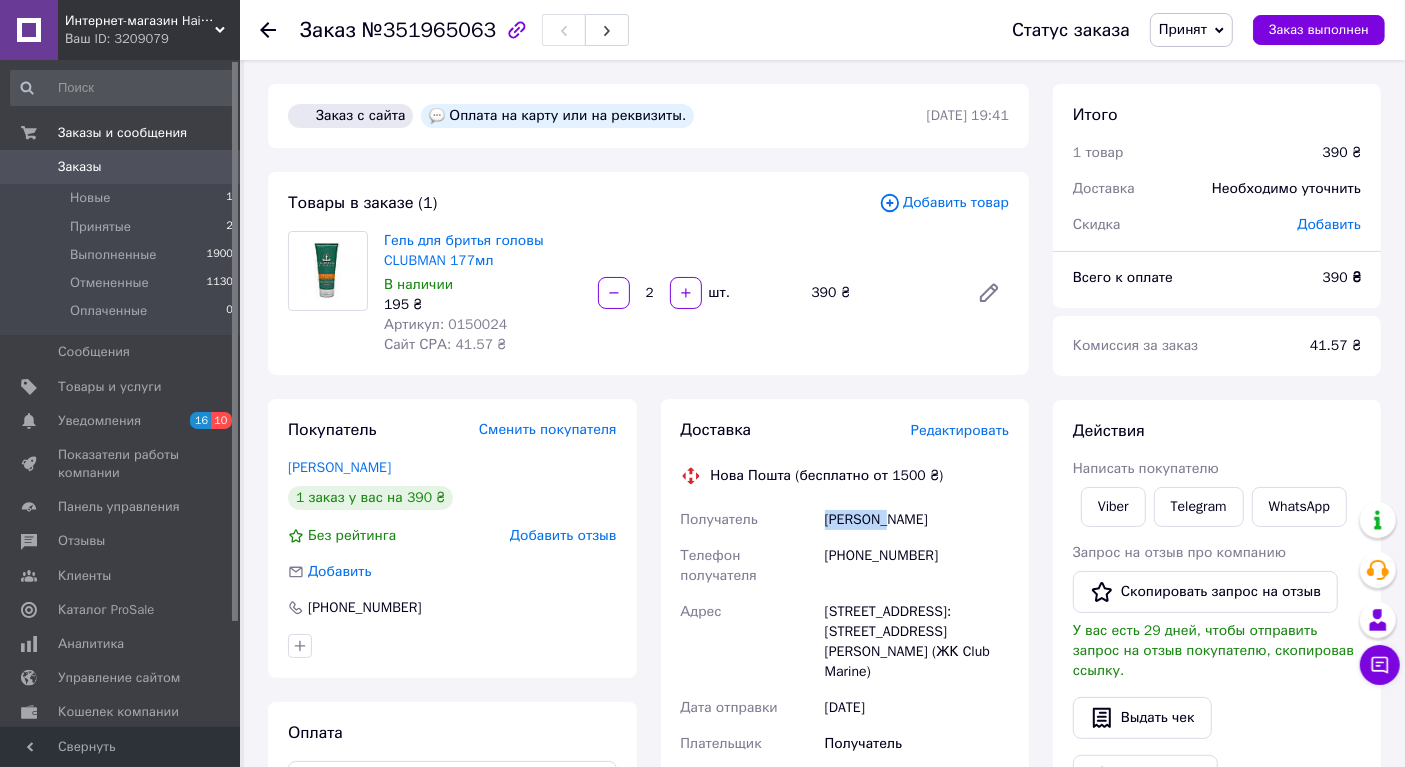 drag, startPoint x: 889, startPoint y: 518, endPoint x: 824, endPoint y: 516, distance: 65.03076 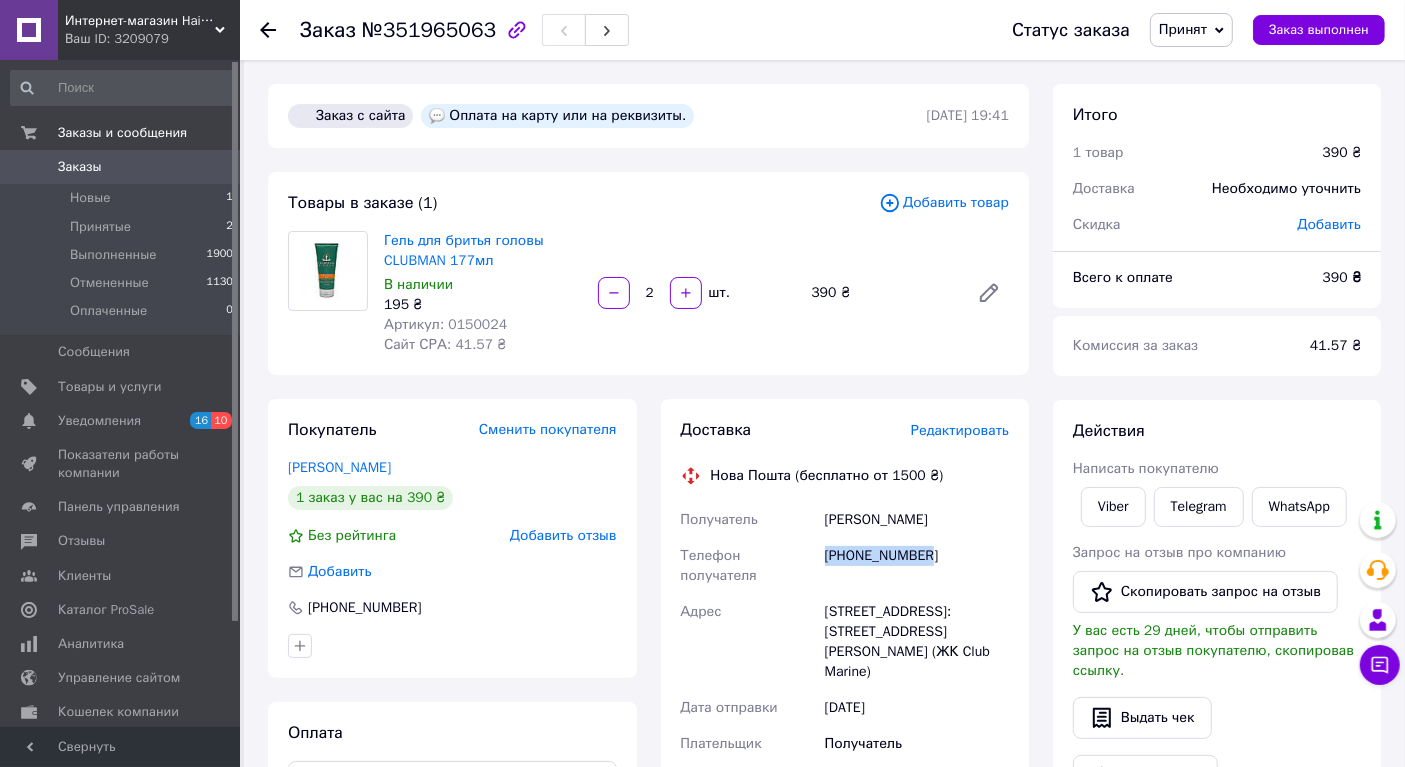 drag, startPoint x: 925, startPoint y: 564, endPoint x: 826, endPoint y: 559, distance: 99.12618 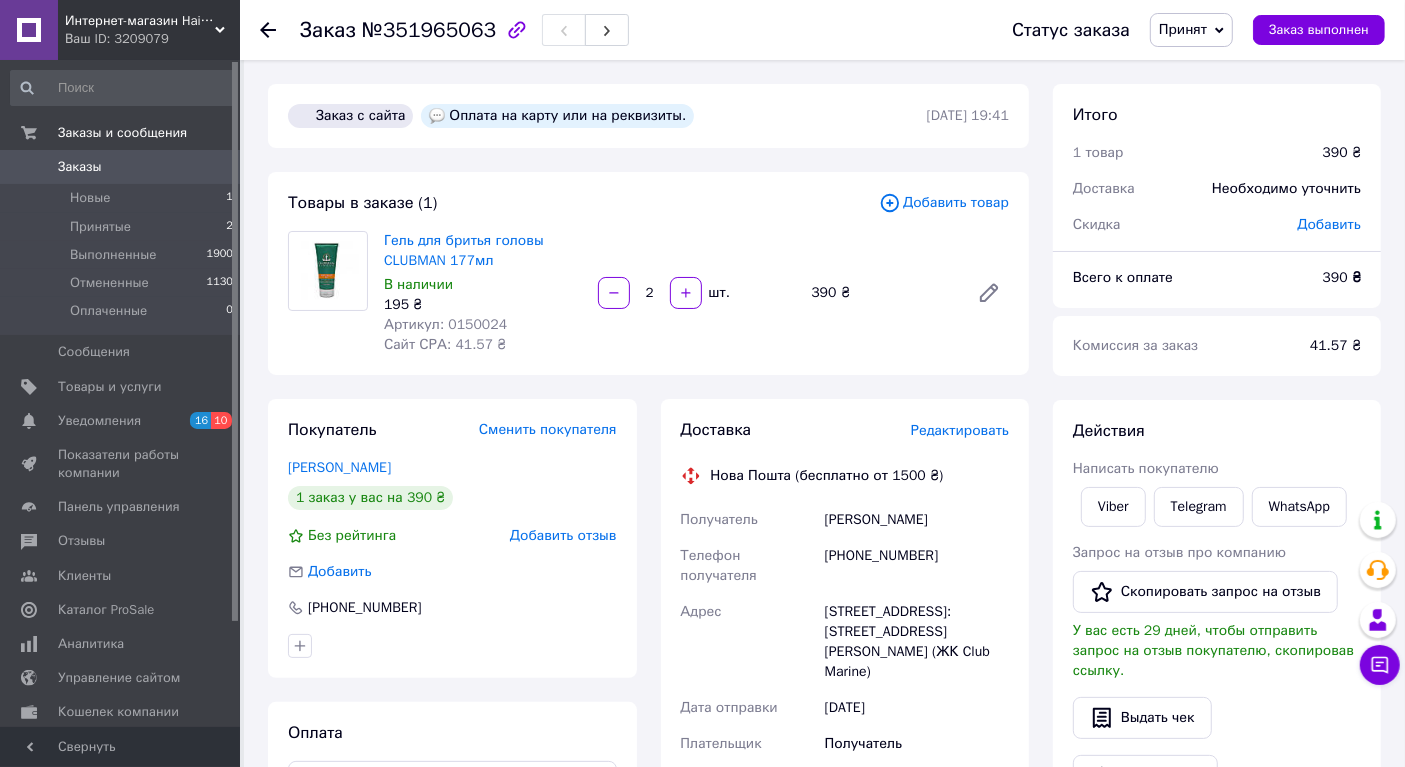 click on "Оплата Наложенный платеж" at bounding box center [452, 990] 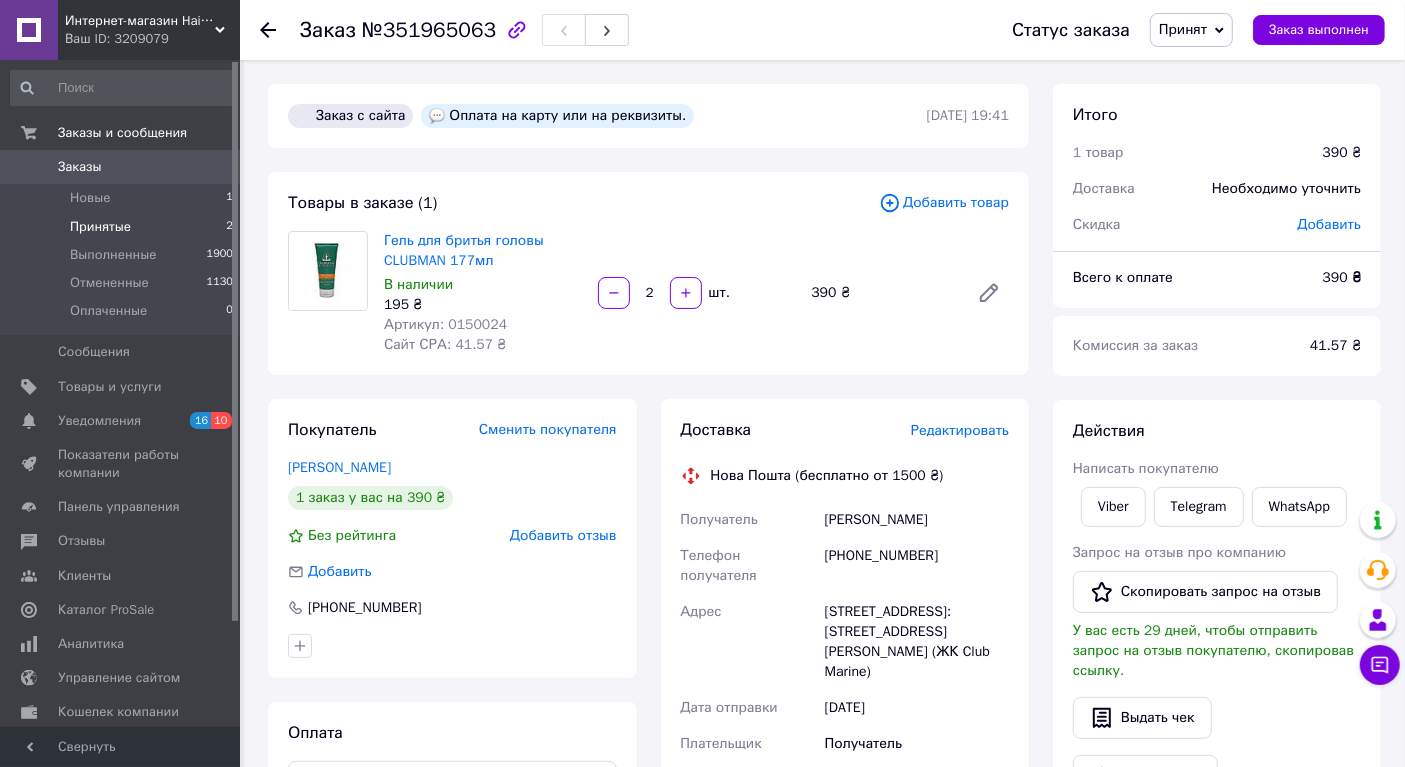 click on "Принятые" at bounding box center [100, 227] 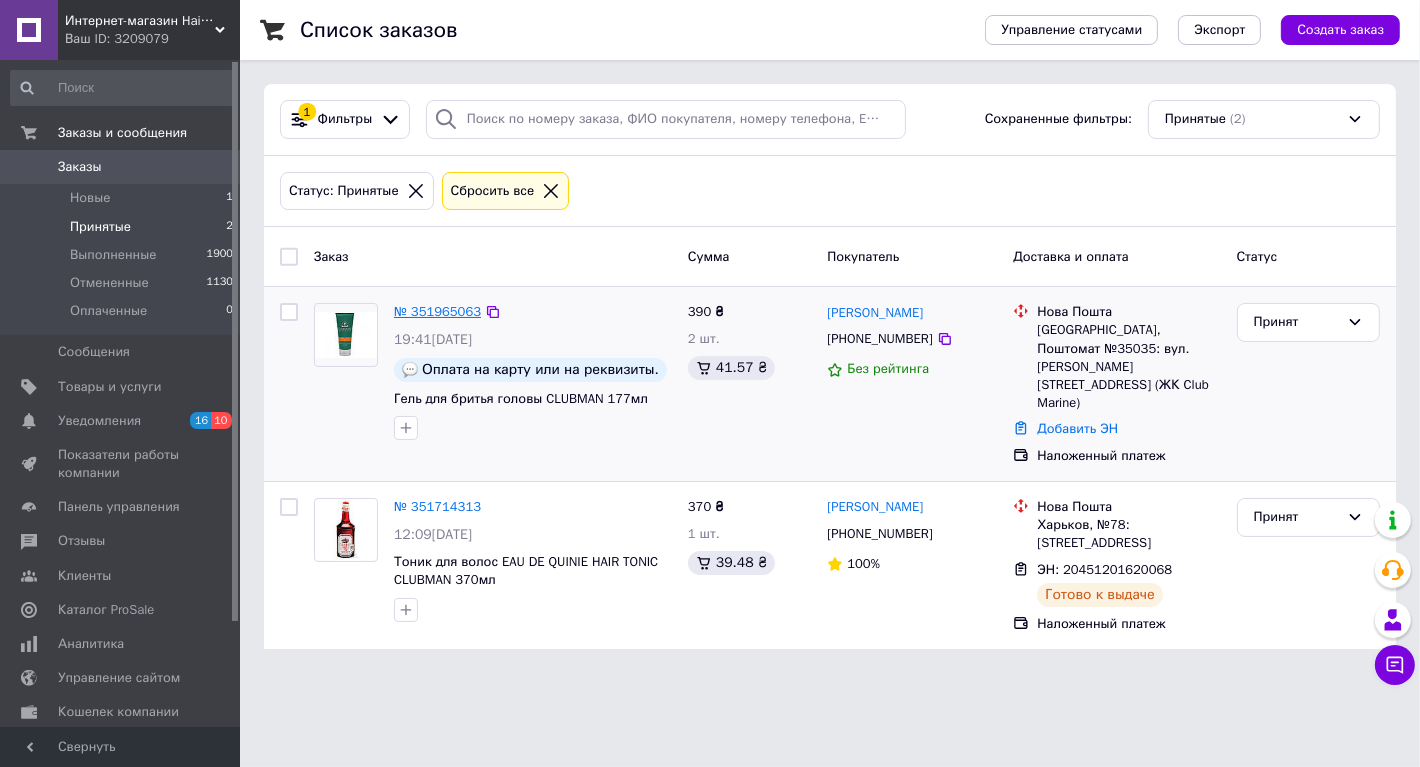 click on "№ 351965063" at bounding box center (437, 311) 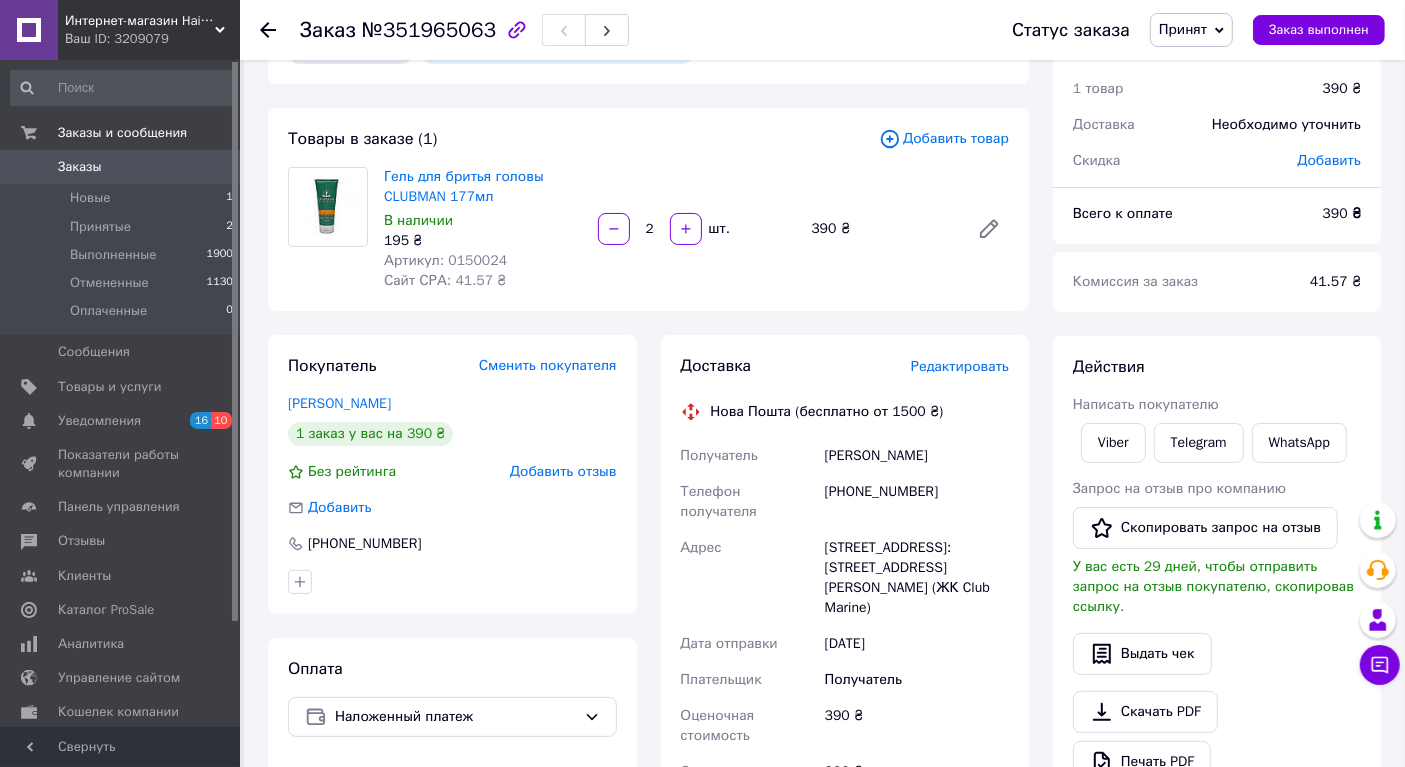 scroll, scrollTop: 100, scrollLeft: 0, axis: vertical 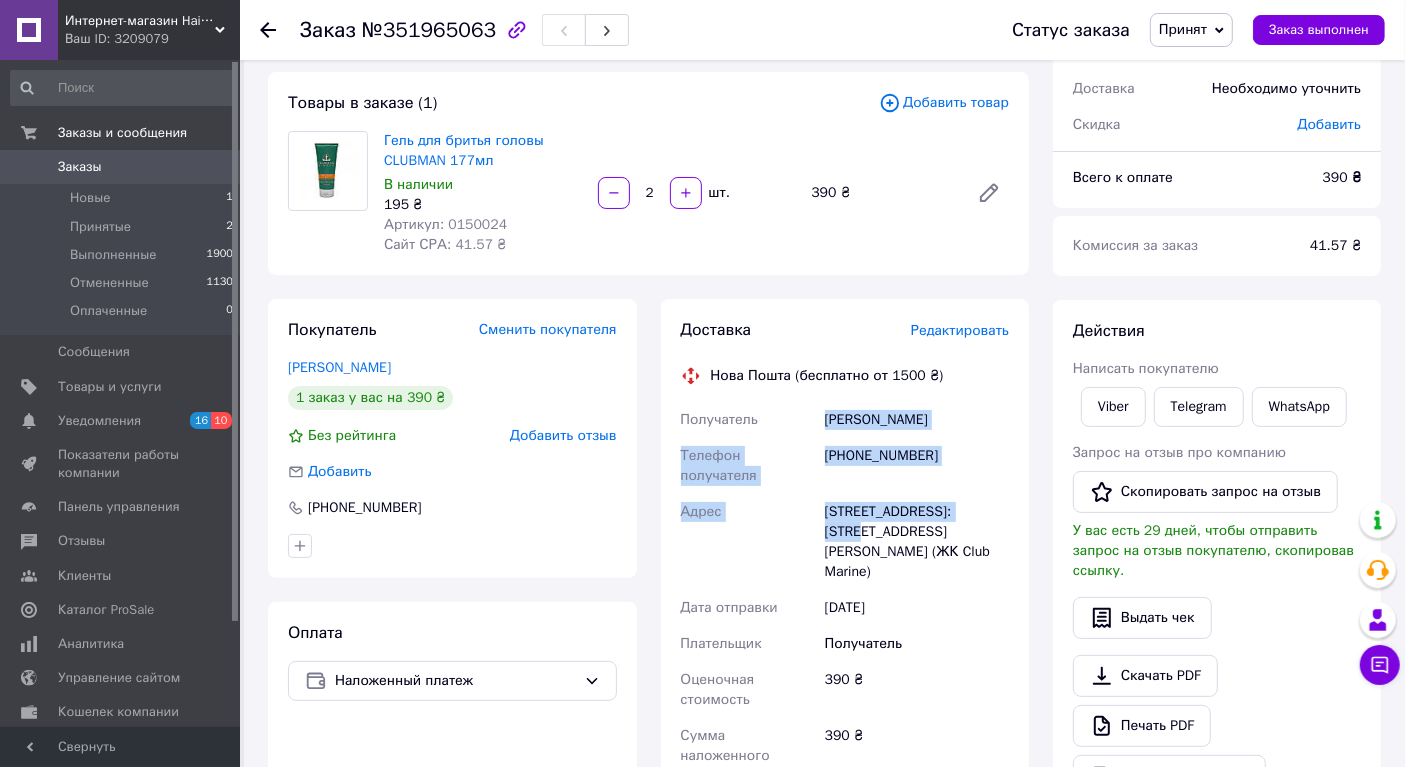 drag, startPoint x: 997, startPoint y: 492, endPoint x: 828, endPoint y: 409, distance: 188.28171 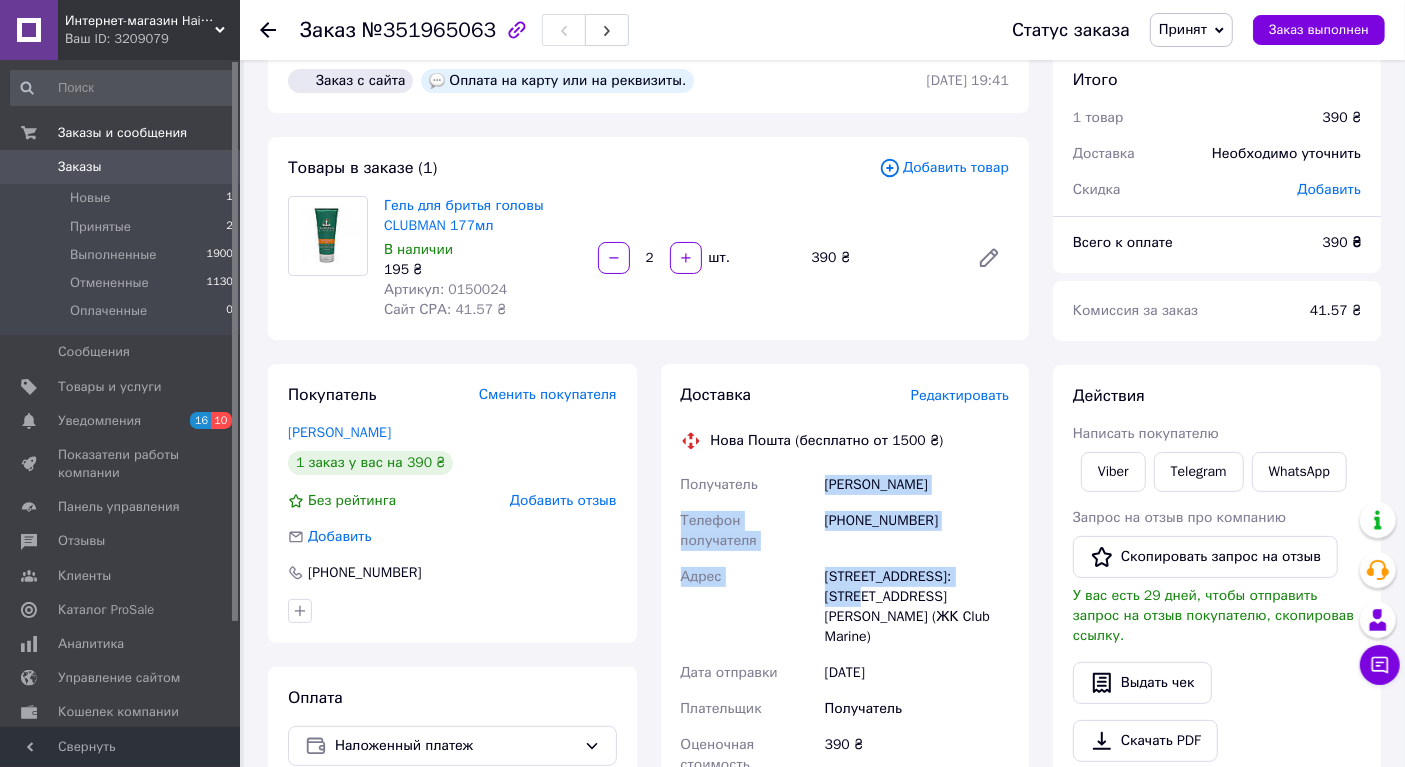 scroll, scrollTop: 0, scrollLeft: 0, axis: both 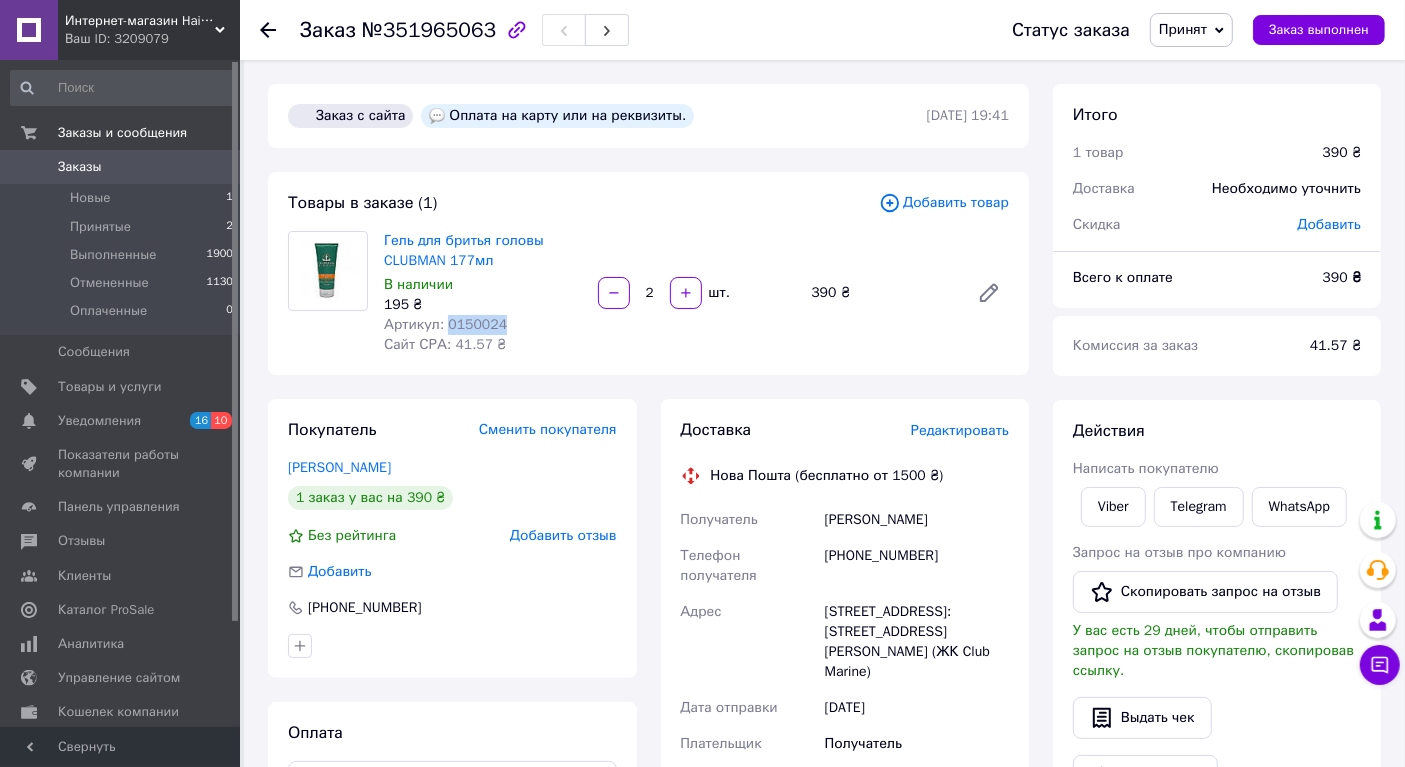 drag, startPoint x: 507, startPoint y: 326, endPoint x: 442, endPoint y: 328, distance: 65.03076 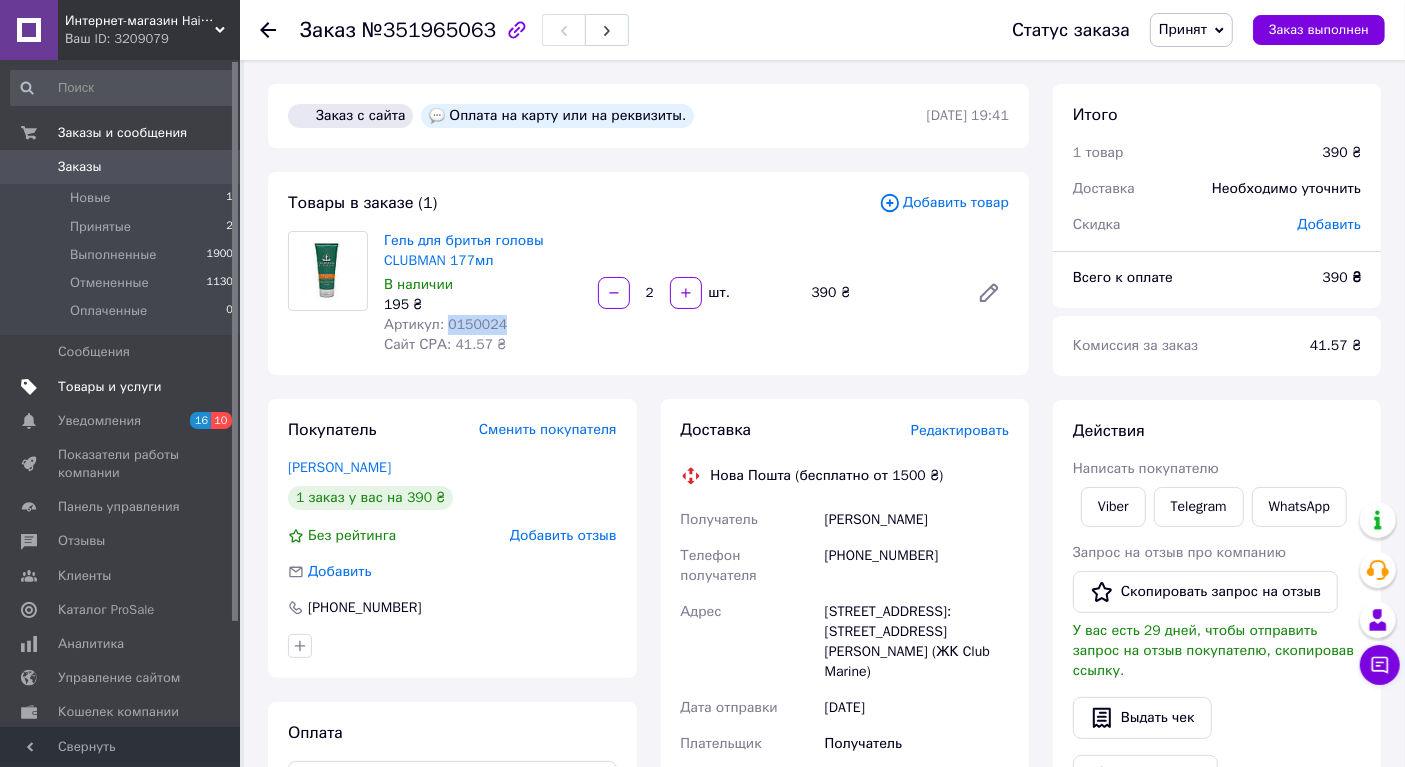 click on "Товары и услуги" at bounding box center [110, 387] 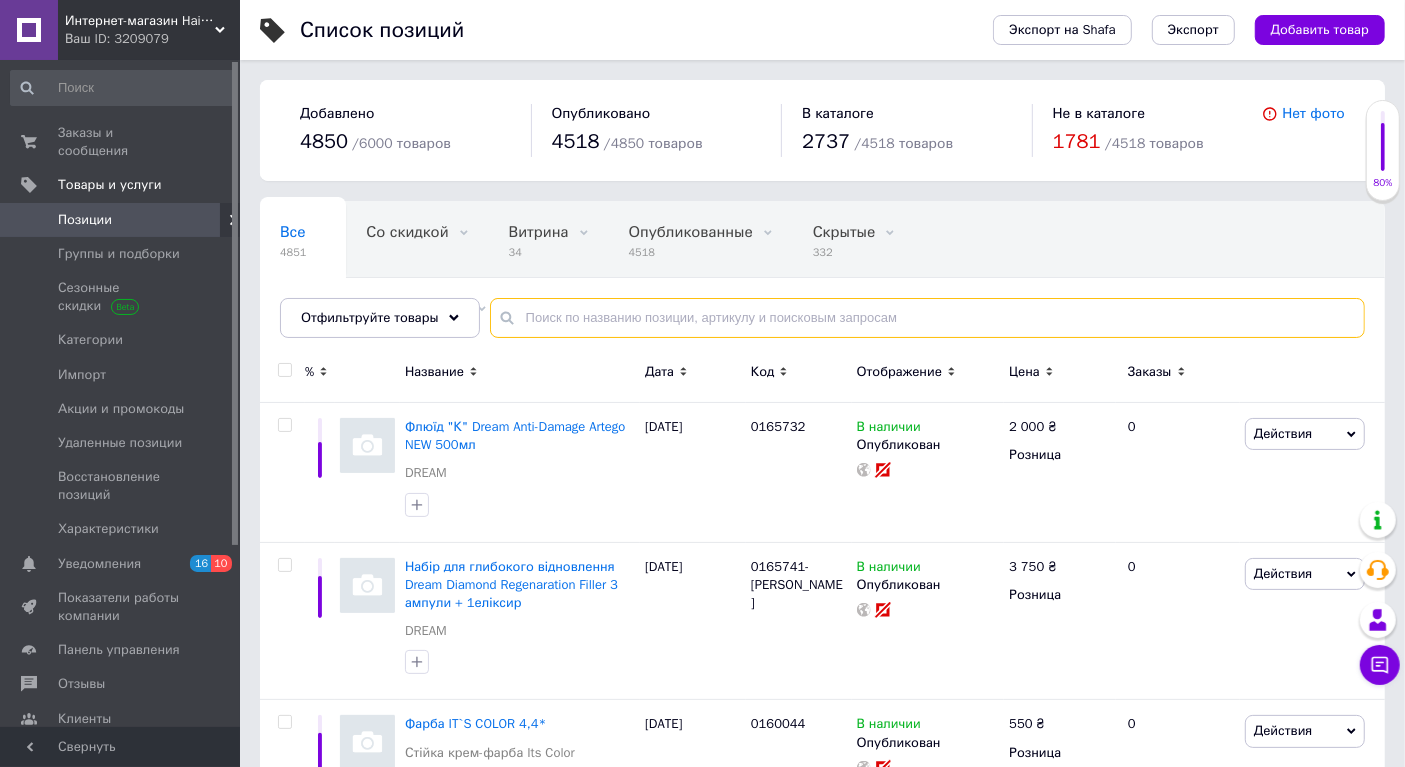 paste on "0150024" 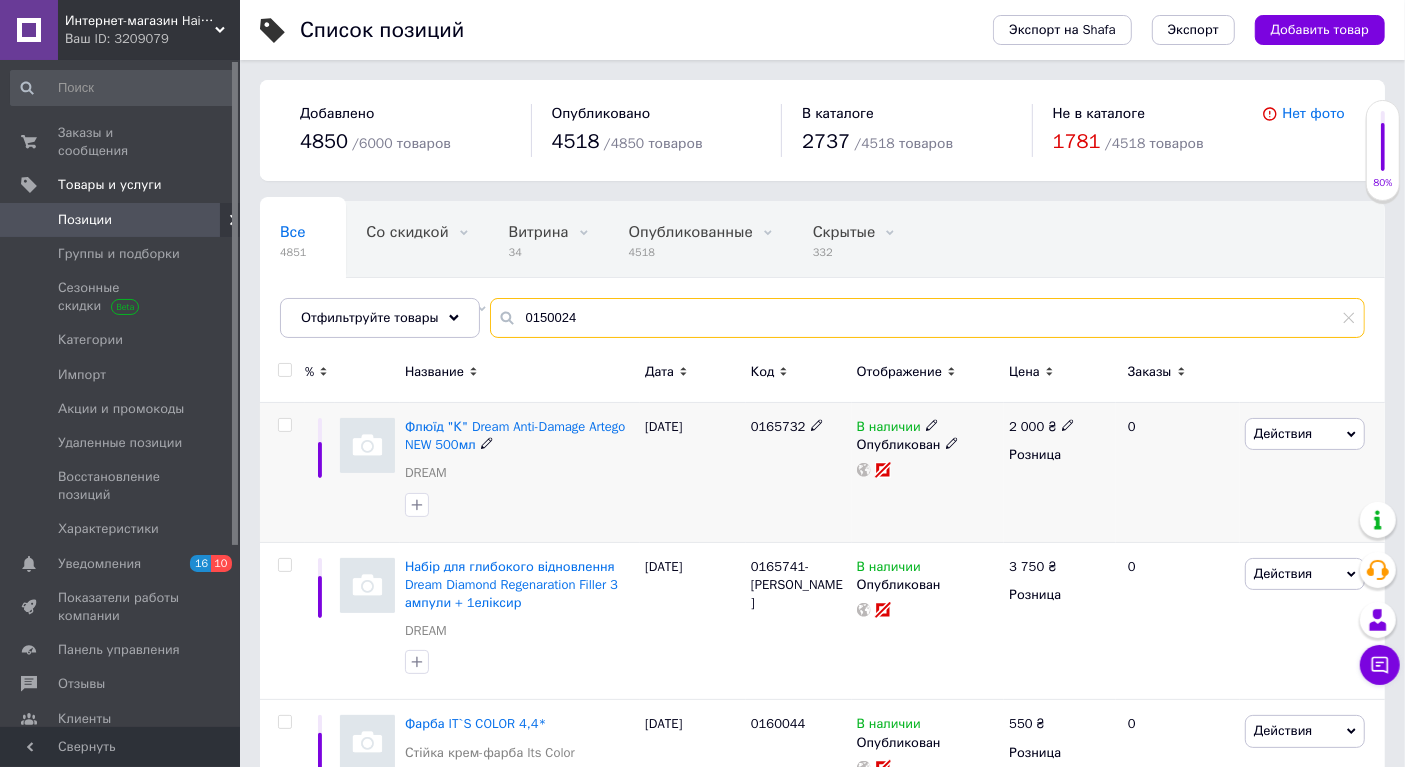 type on "0150024" 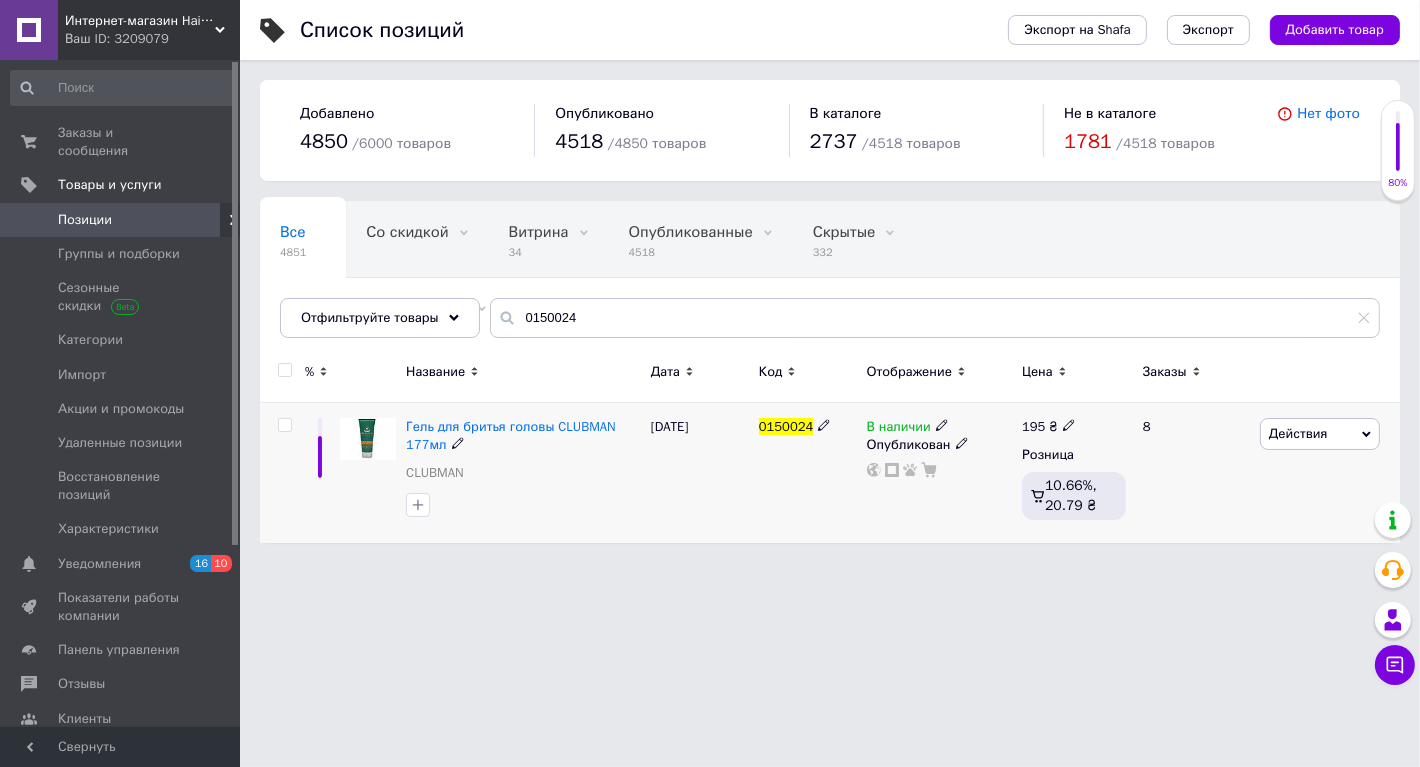 click at bounding box center (282, 473) 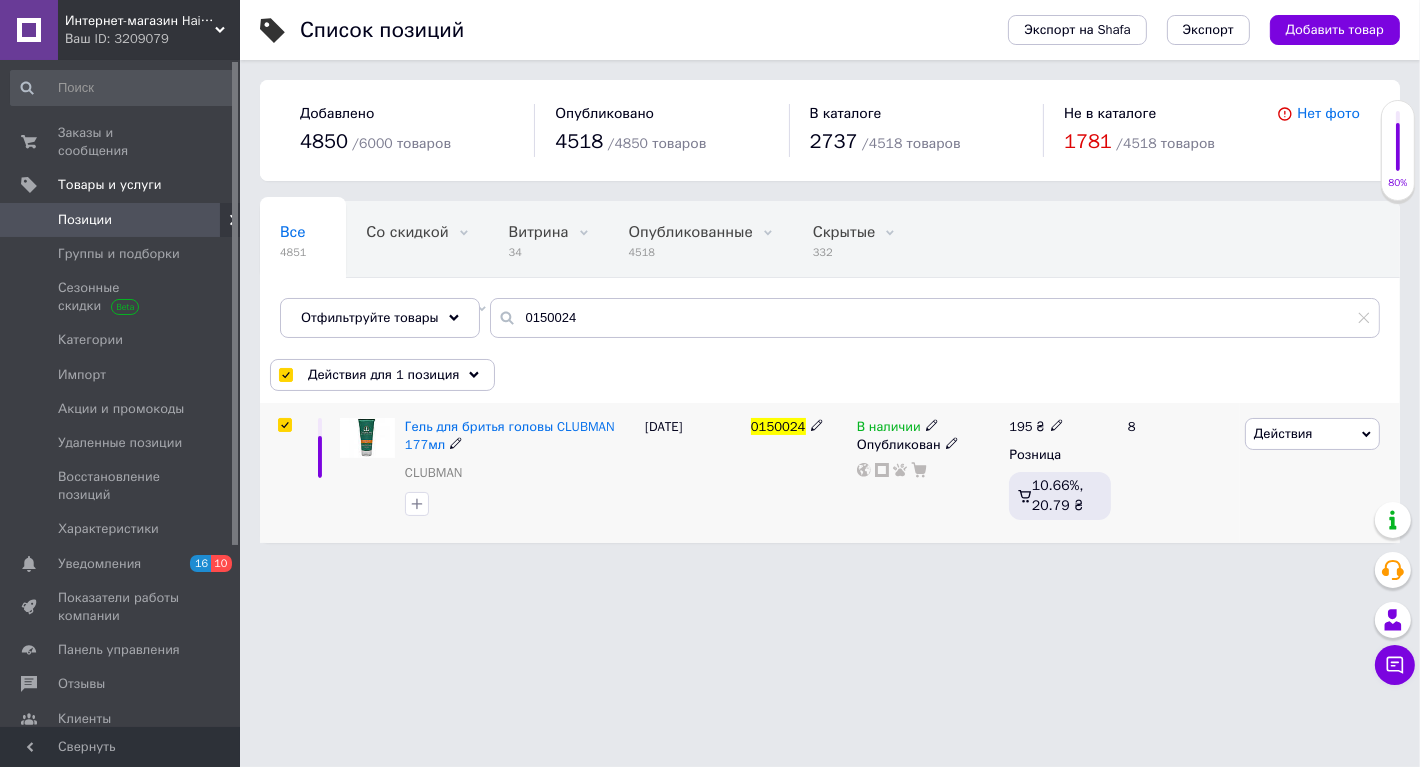 click on "Действия" at bounding box center [1312, 434] 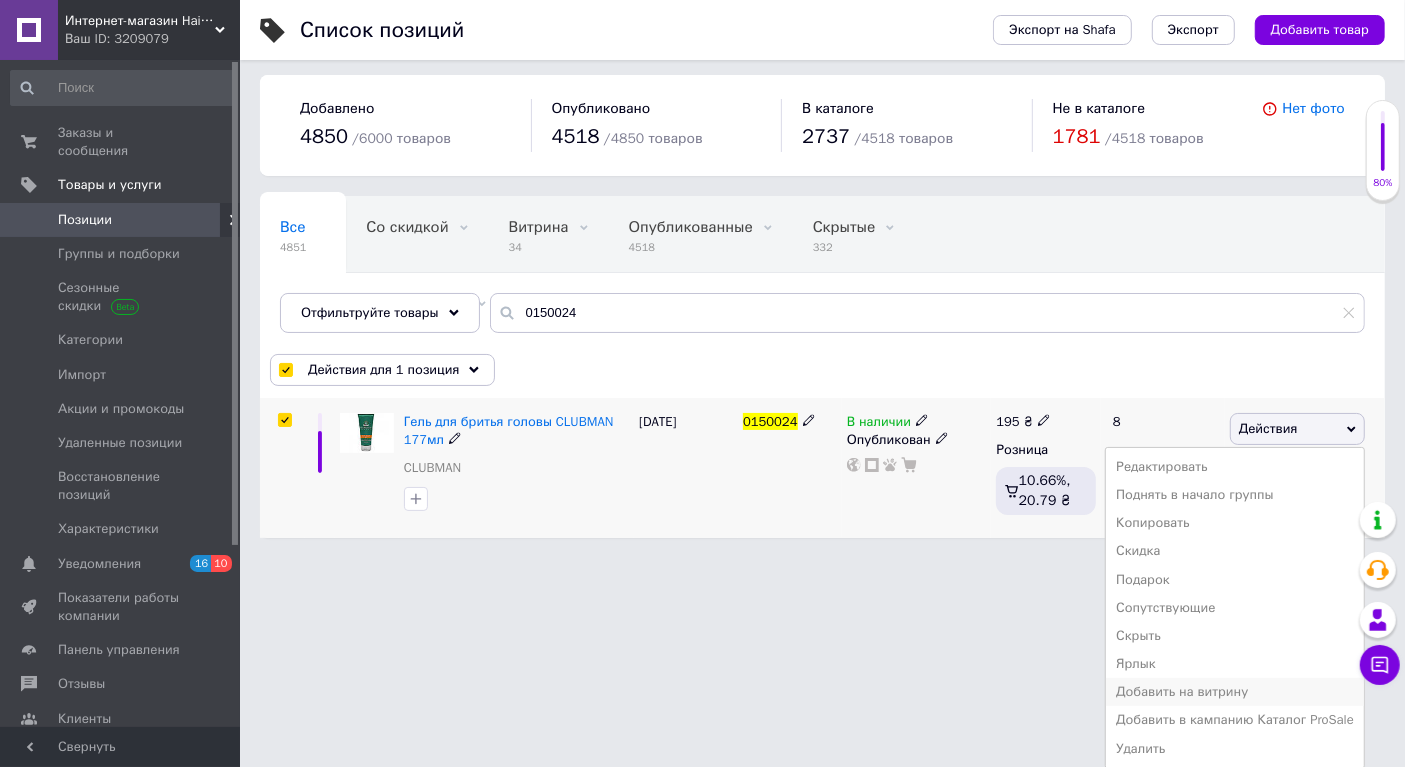 scroll, scrollTop: 6, scrollLeft: 0, axis: vertical 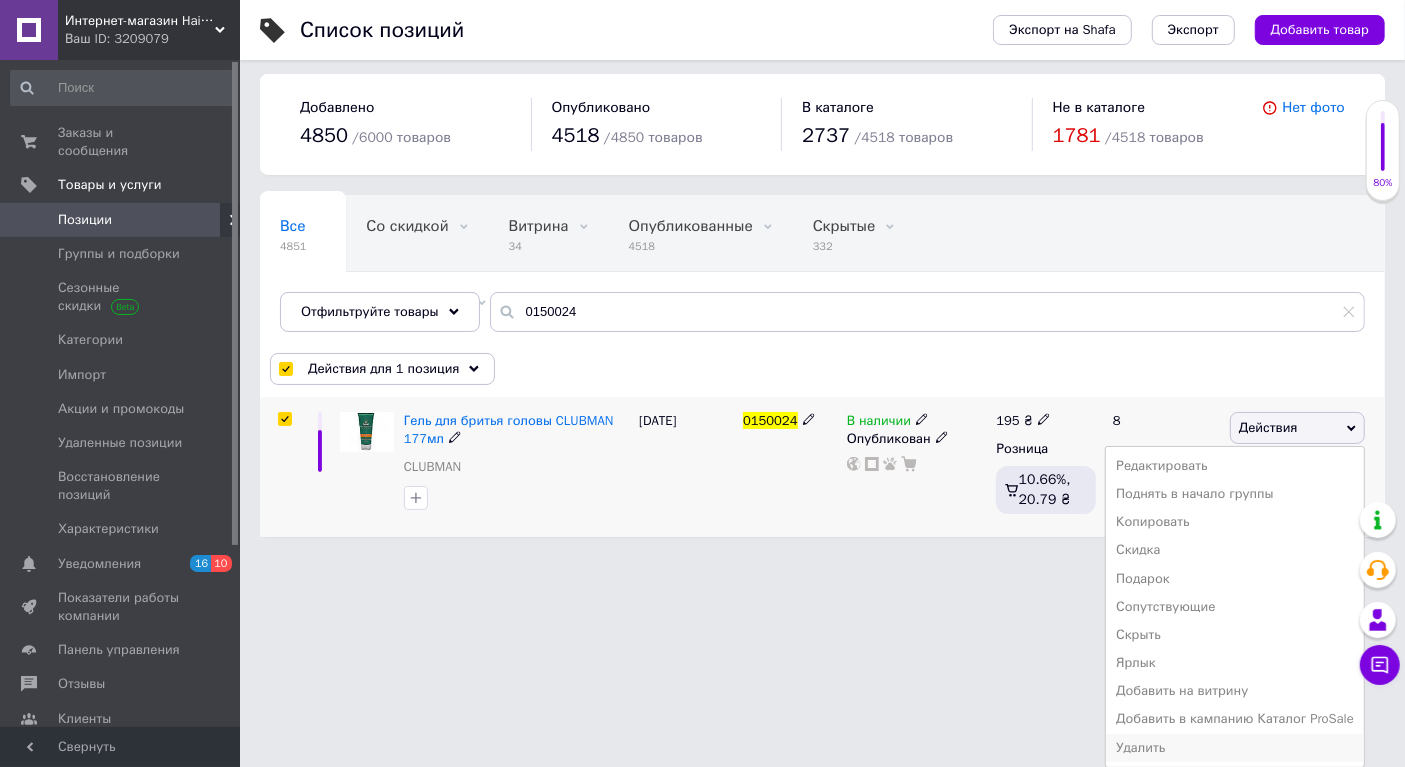 click on "Удалить" at bounding box center [1235, 748] 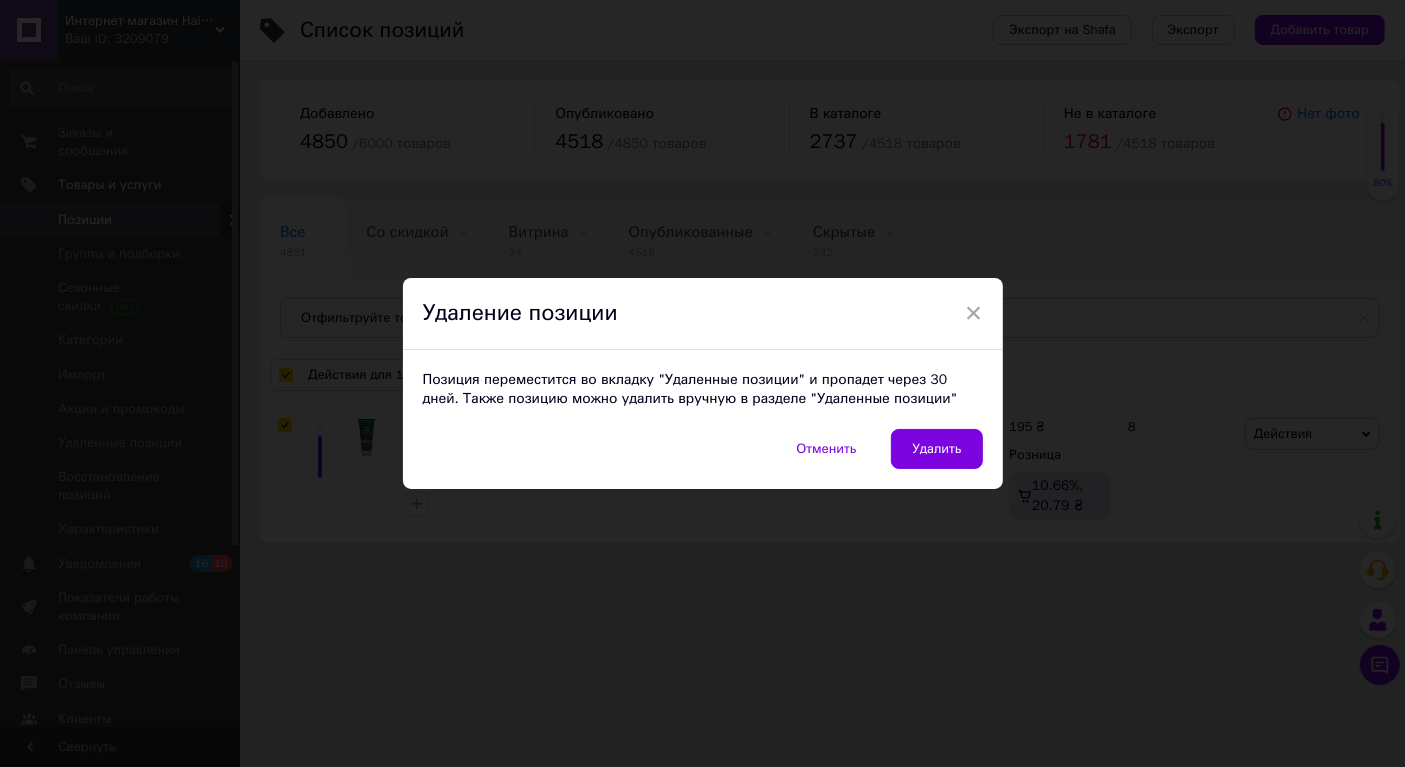 scroll, scrollTop: 0, scrollLeft: 0, axis: both 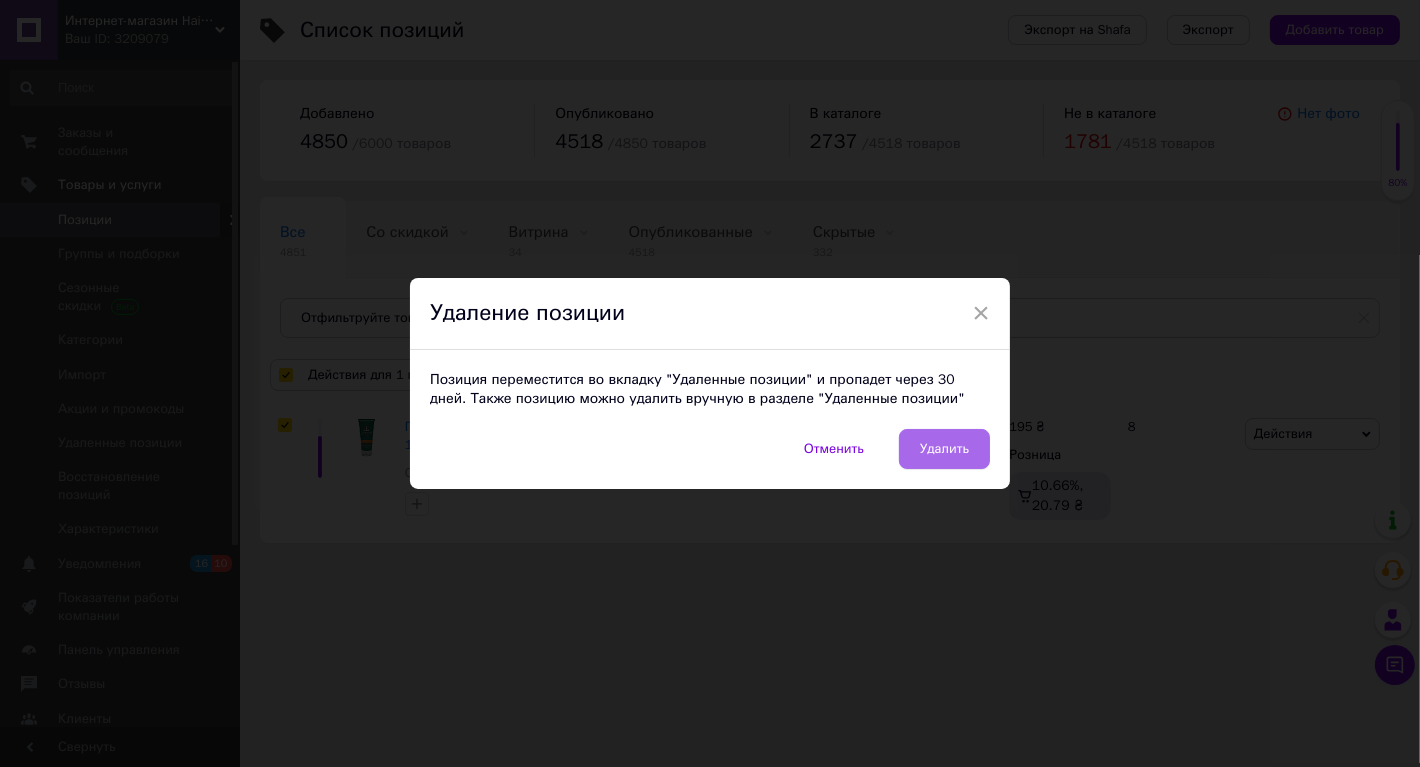 click on "Удалить" at bounding box center (944, 449) 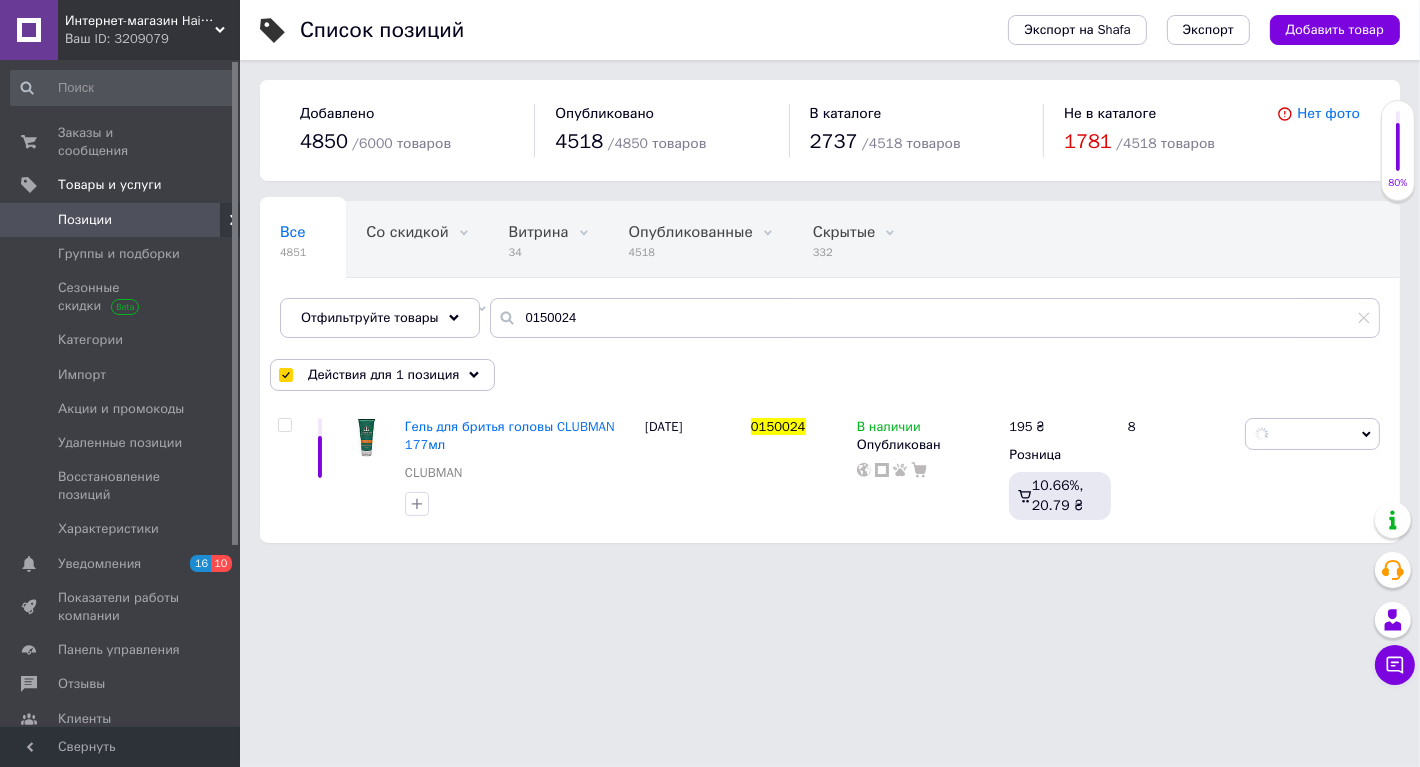 checkbox on "false" 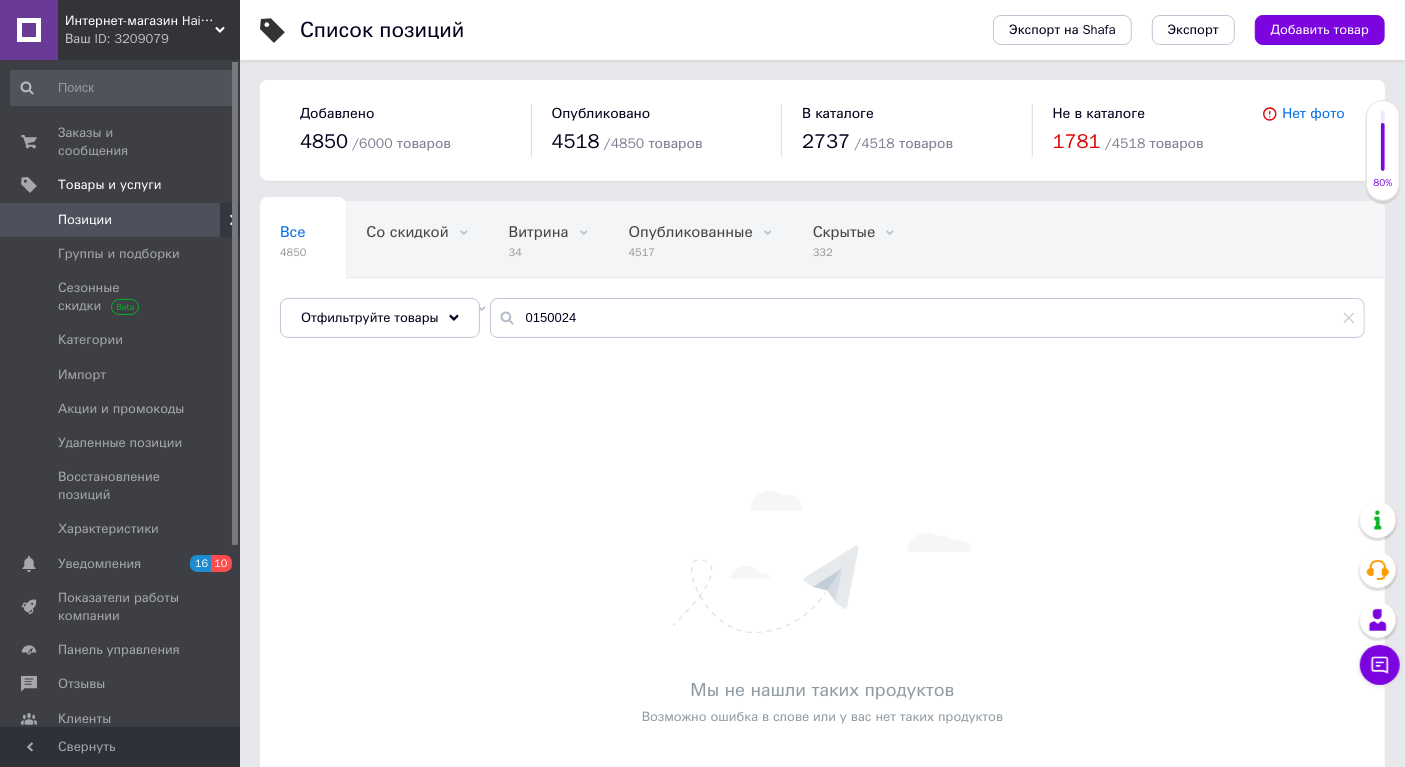 click on "Позиции" at bounding box center [85, 220] 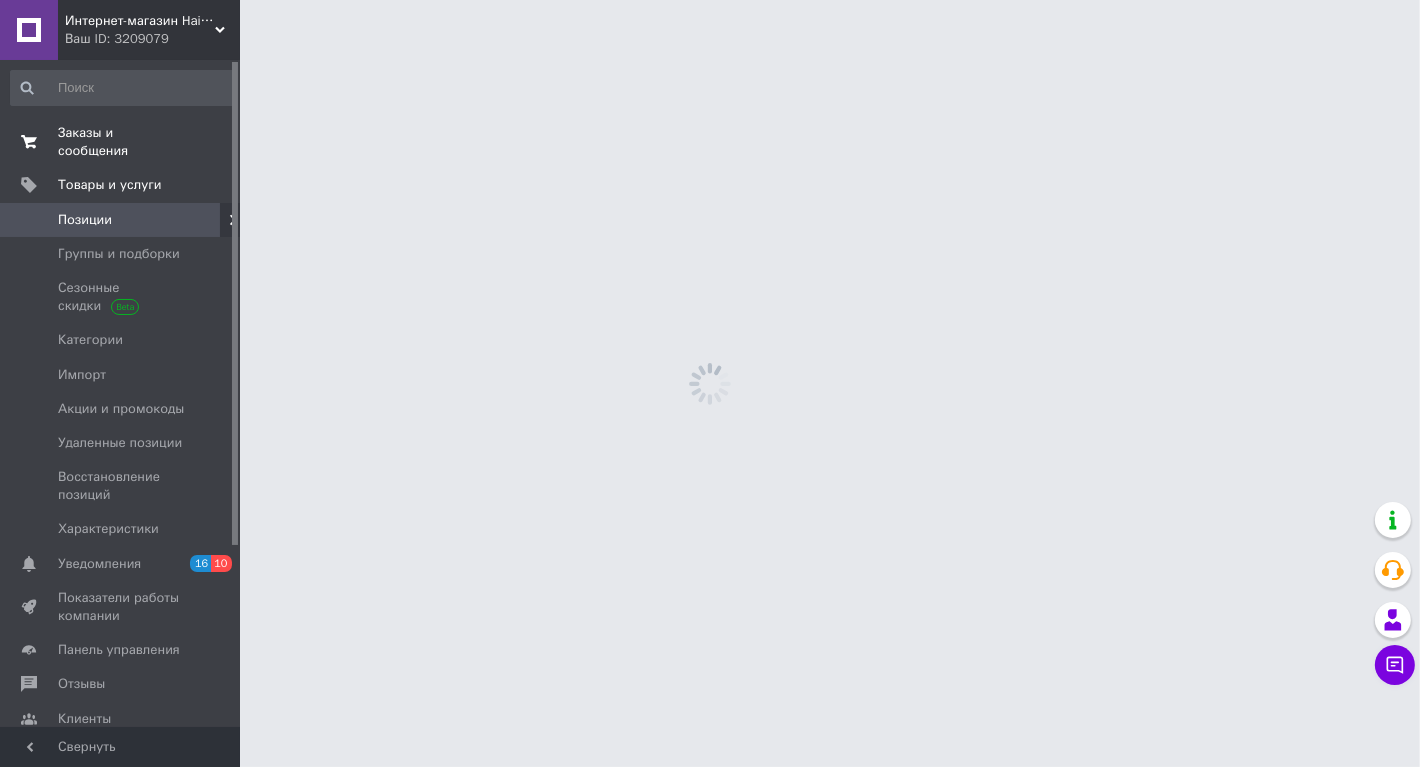 click on "Заказы и сообщения" at bounding box center [121, 142] 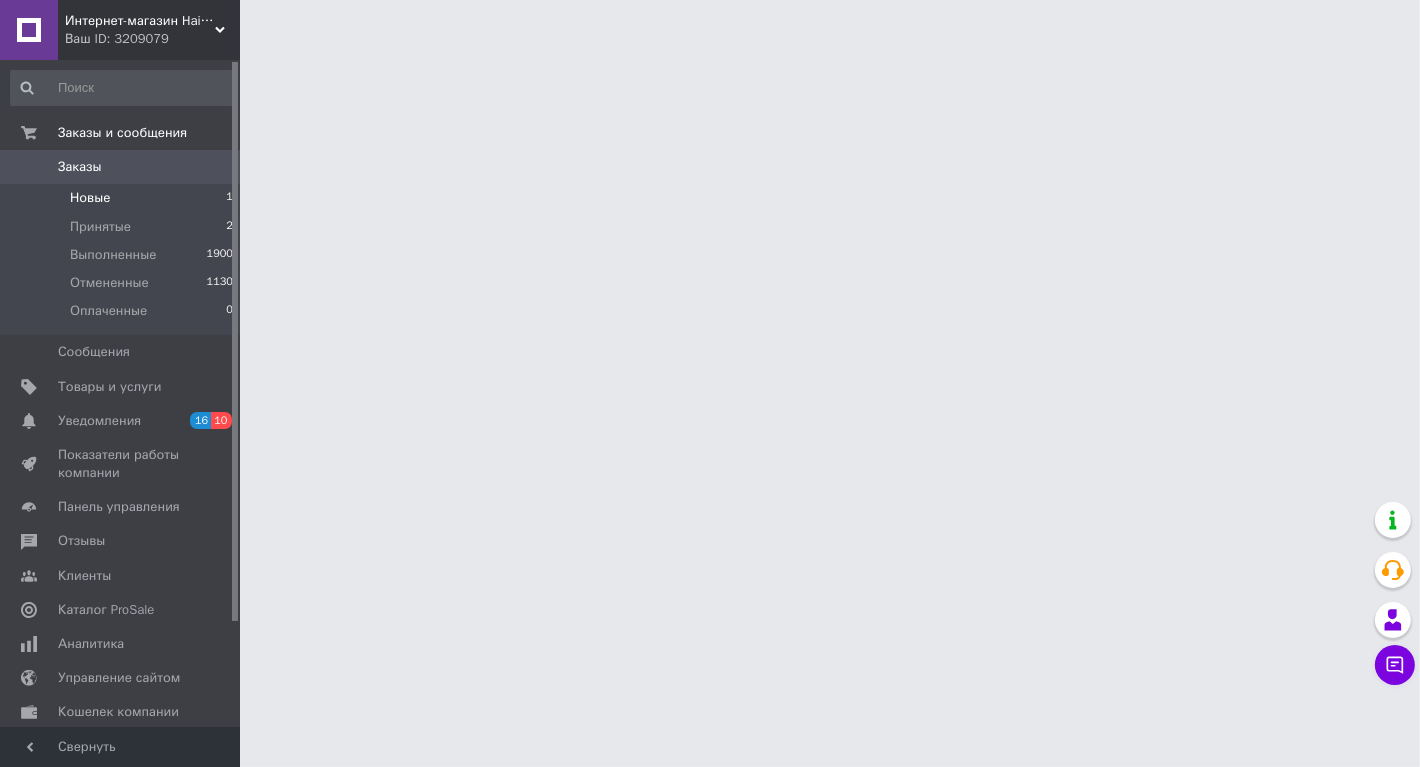 click on "Новые" at bounding box center (90, 198) 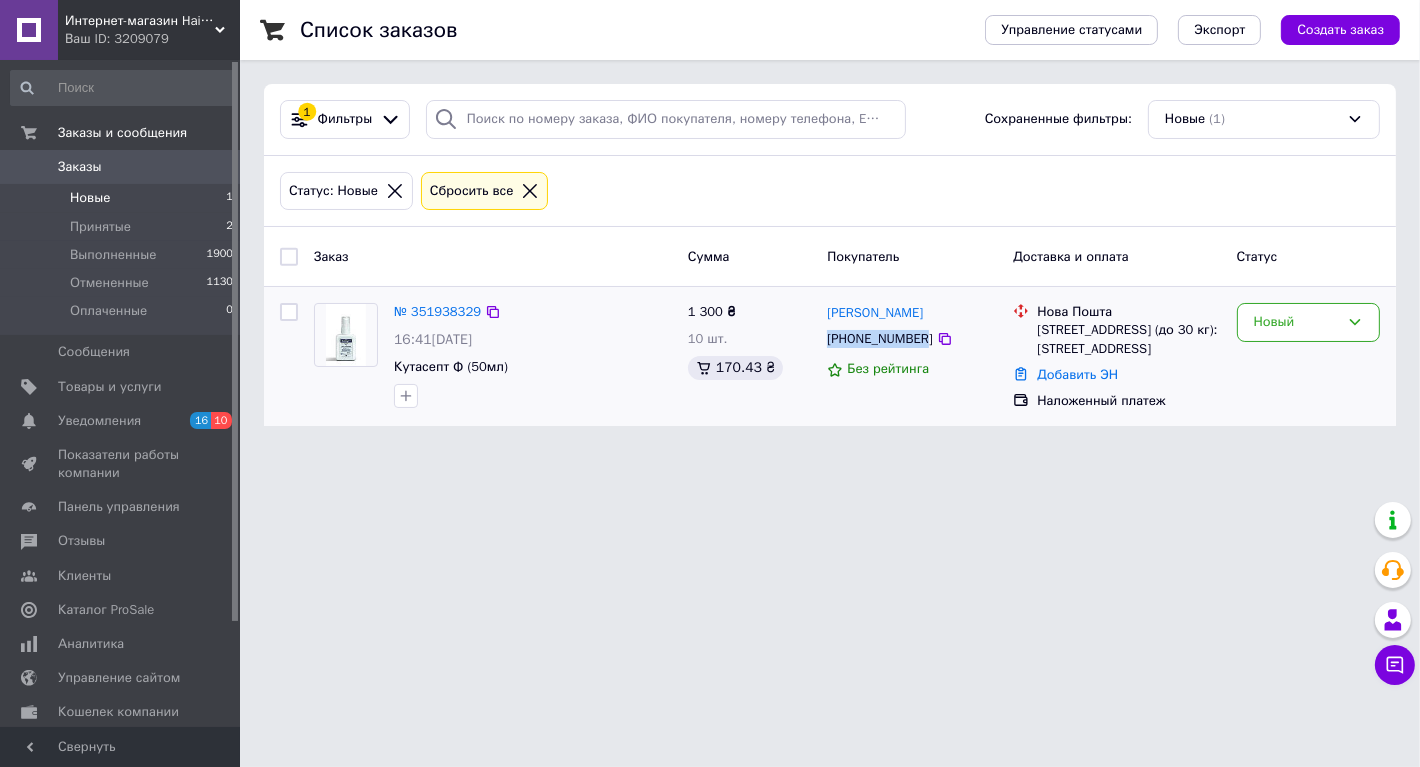 drag, startPoint x: 919, startPoint y: 339, endPoint x: 825, endPoint y: 343, distance: 94.08507 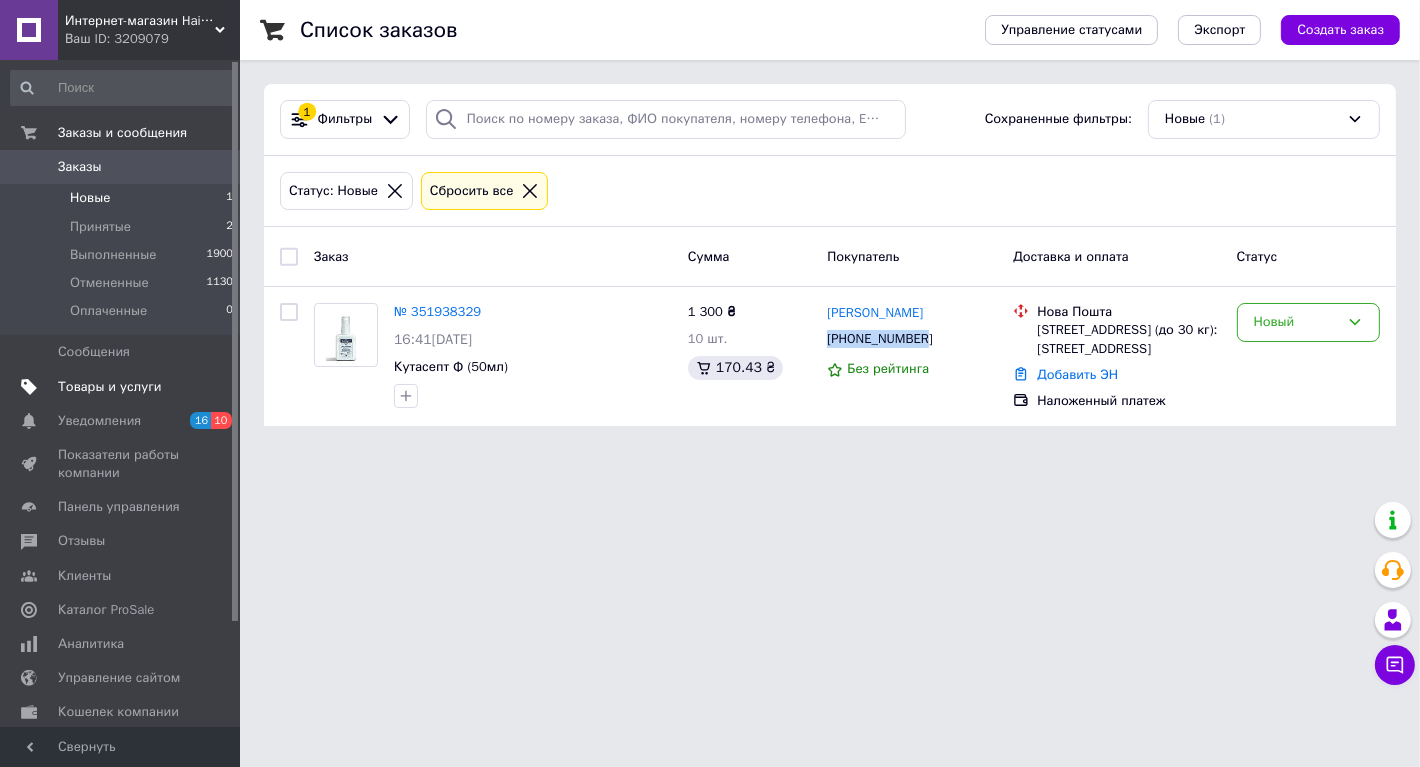 click on "Товары и услуги" at bounding box center [110, 387] 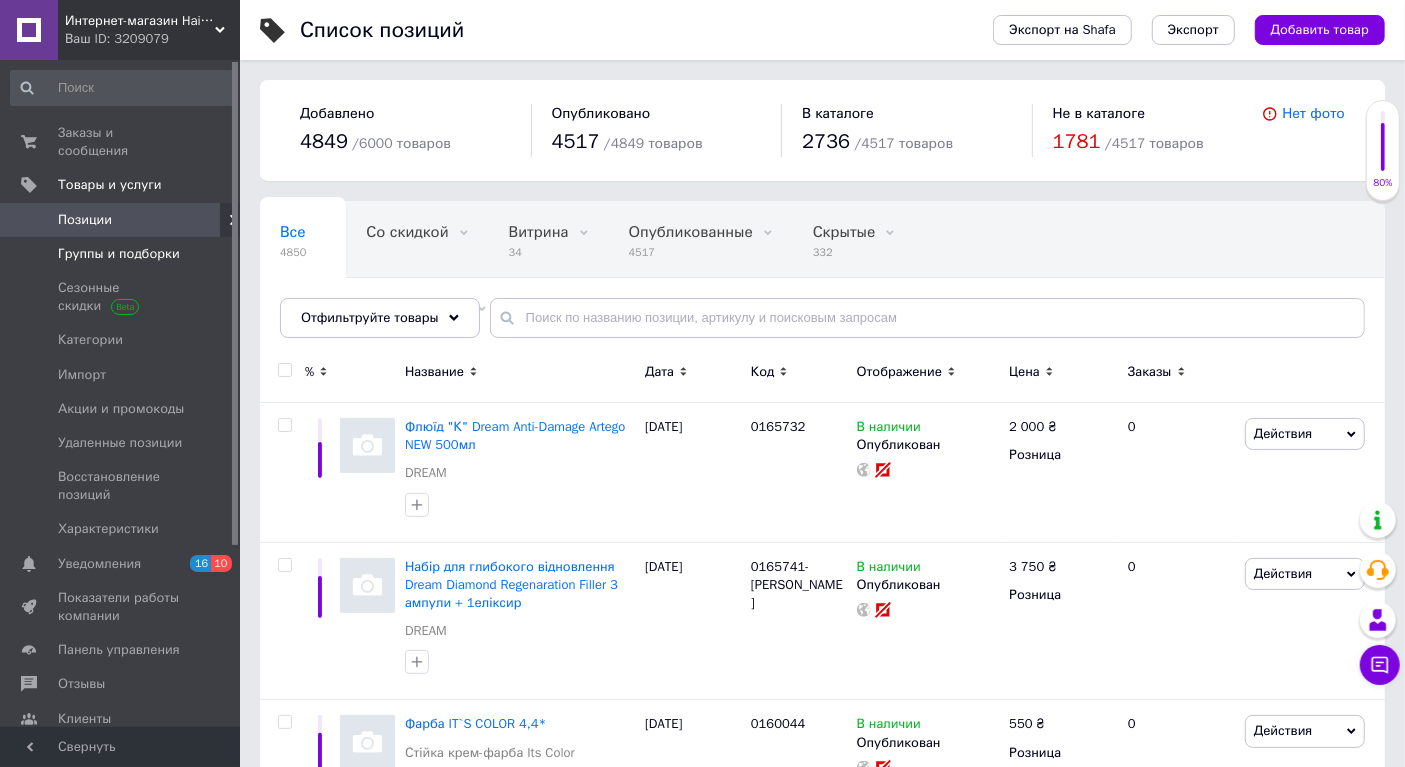 click on "Группы и подборки" at bounding box center [119, 254] 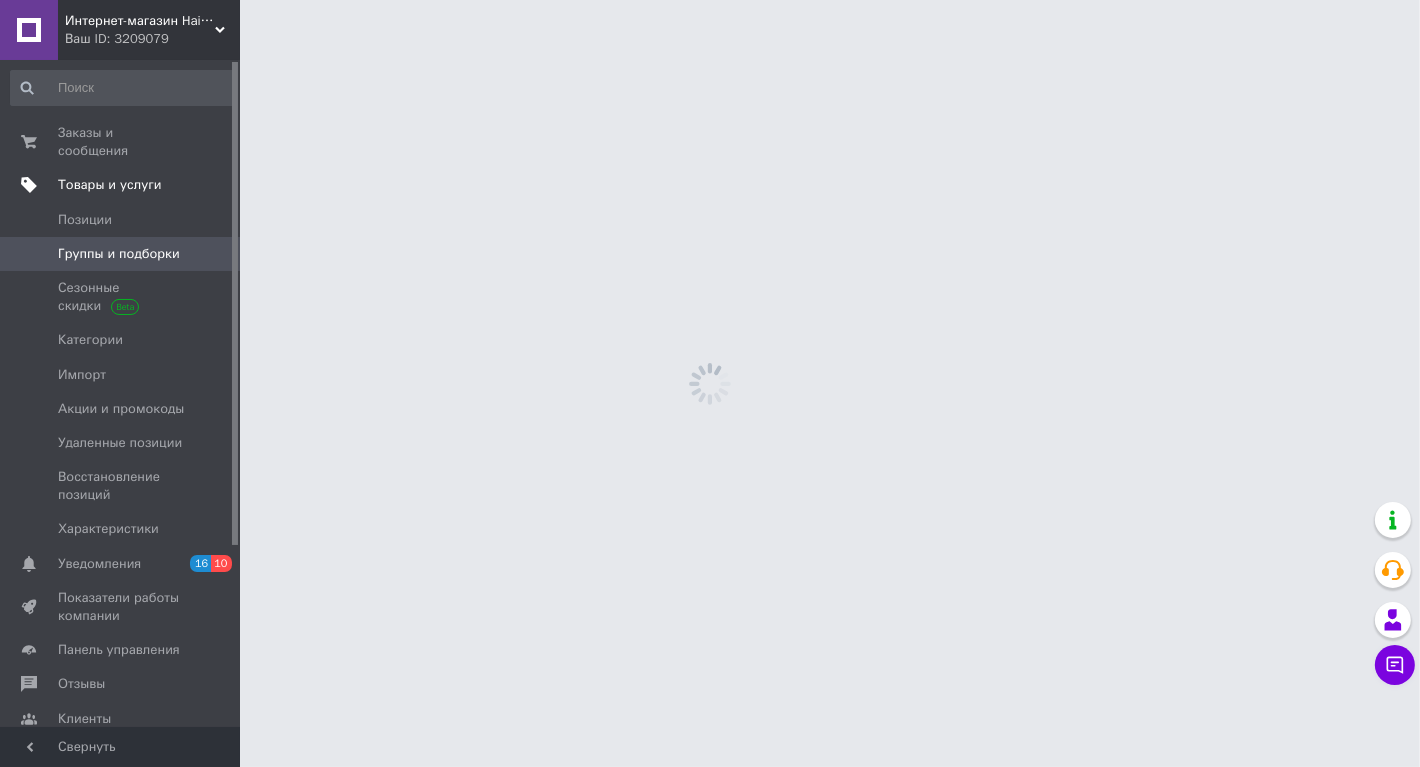 click on "Товары и услуги" at bounding box center (110, 185) 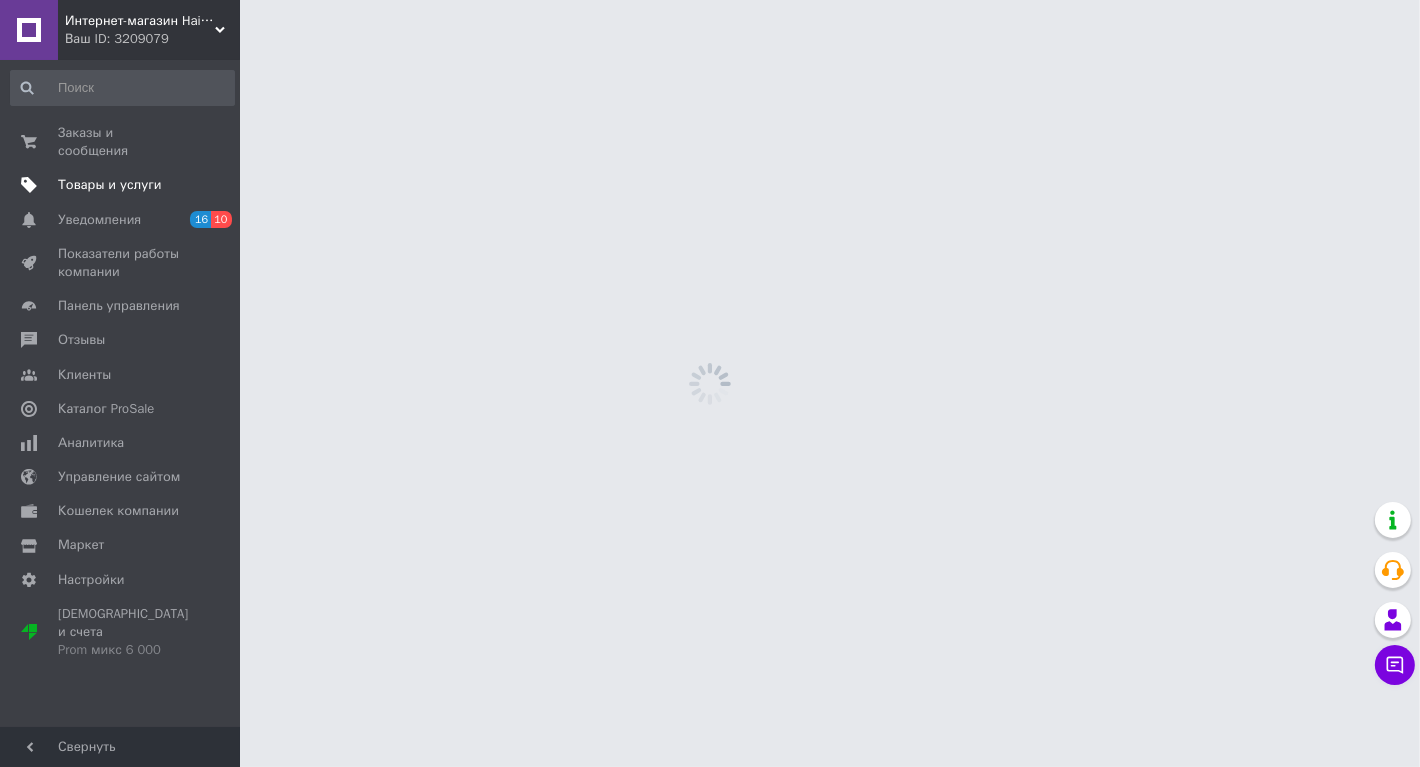 click on "Товары и услуги" at bounding box center (110, 185) 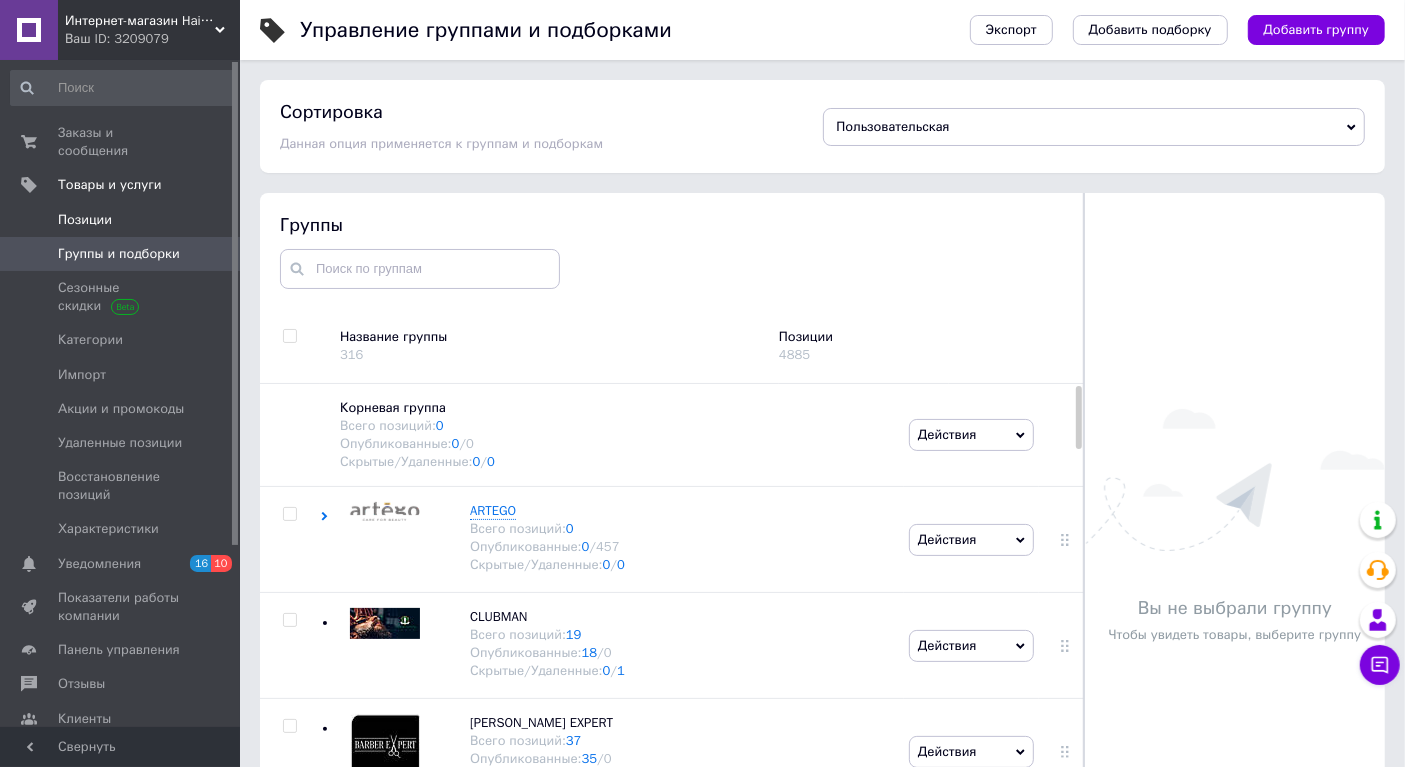 click on "Позиции" at bounding box center [85, 220] 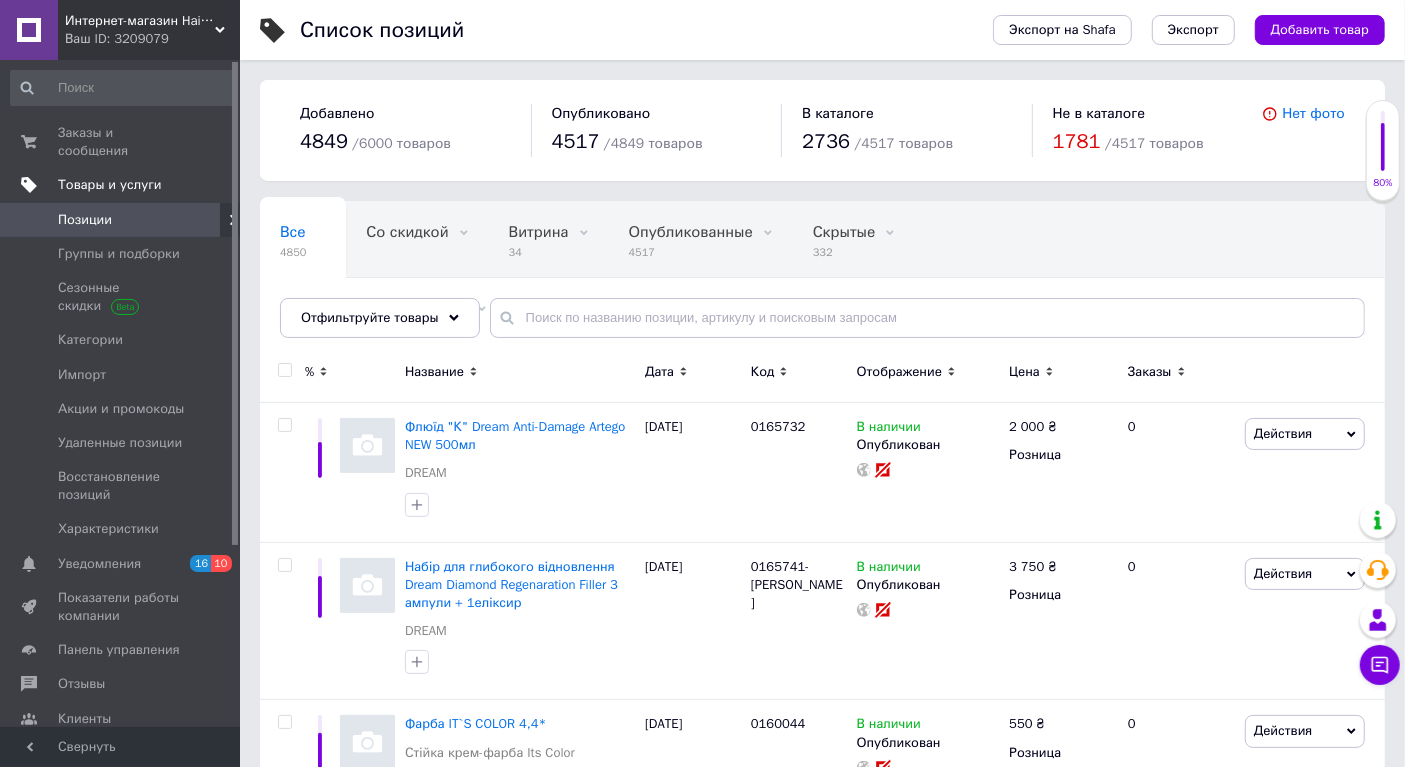 click on "Товары и услуги" at bounding box center [110, 185] 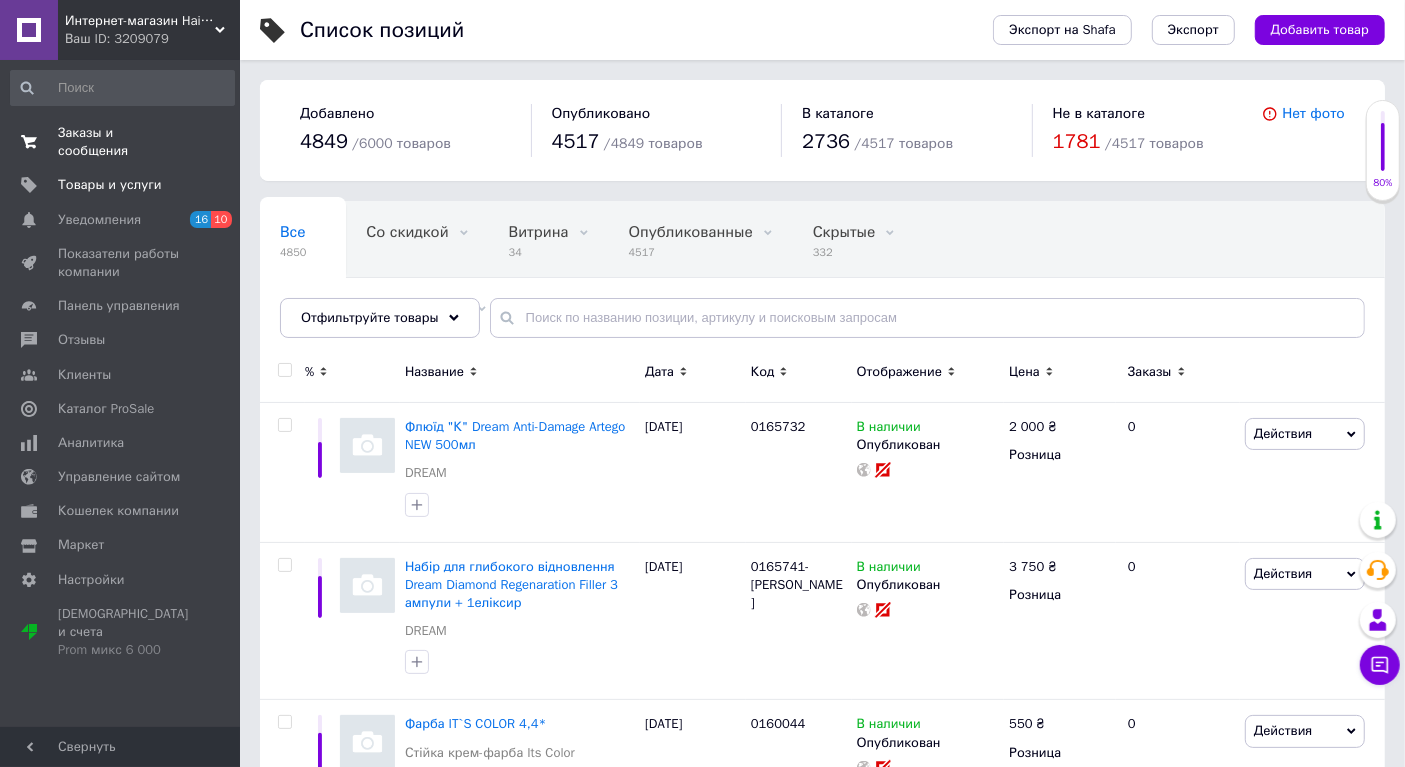 click on "Заказы и сообщения" at bounding box center [121, 142] 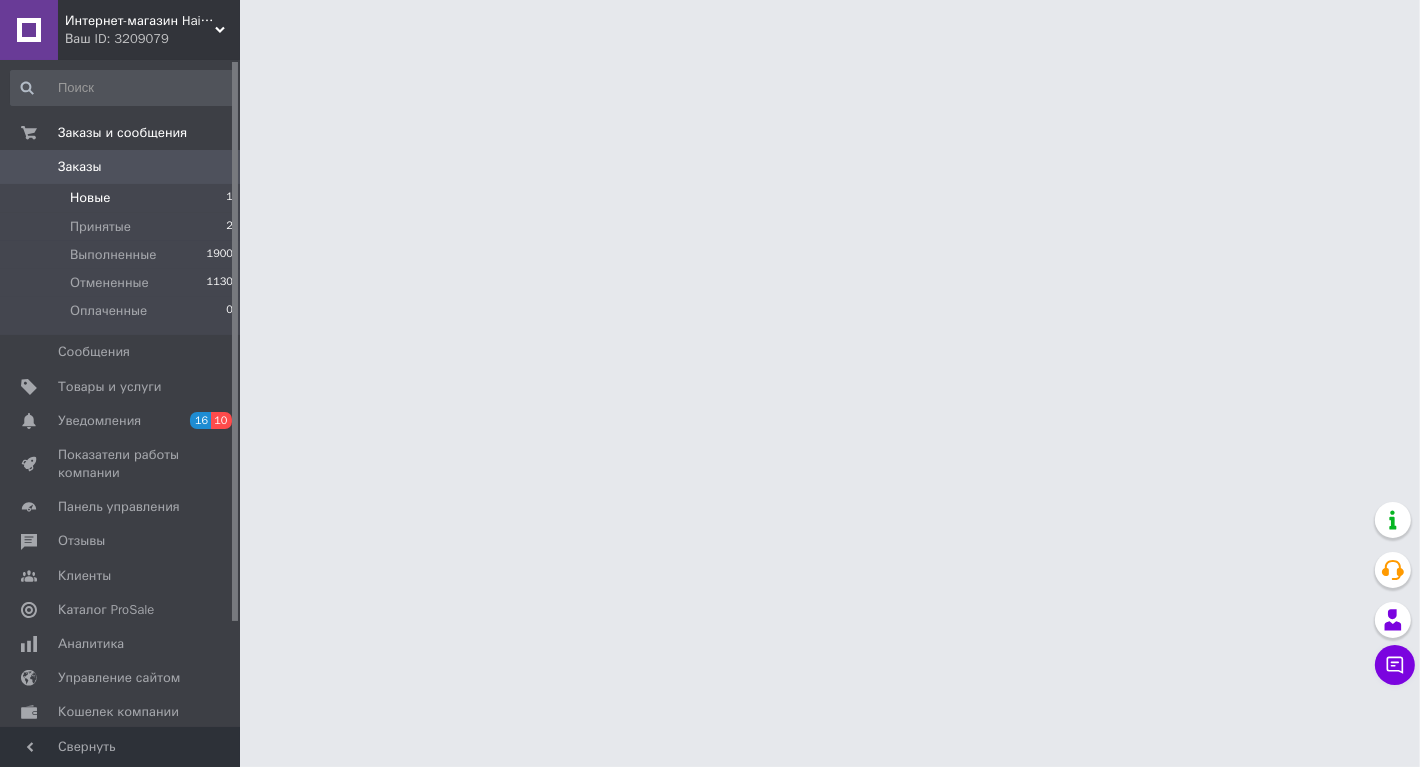 click on "Новые 1" at bounding box center [122, 198] 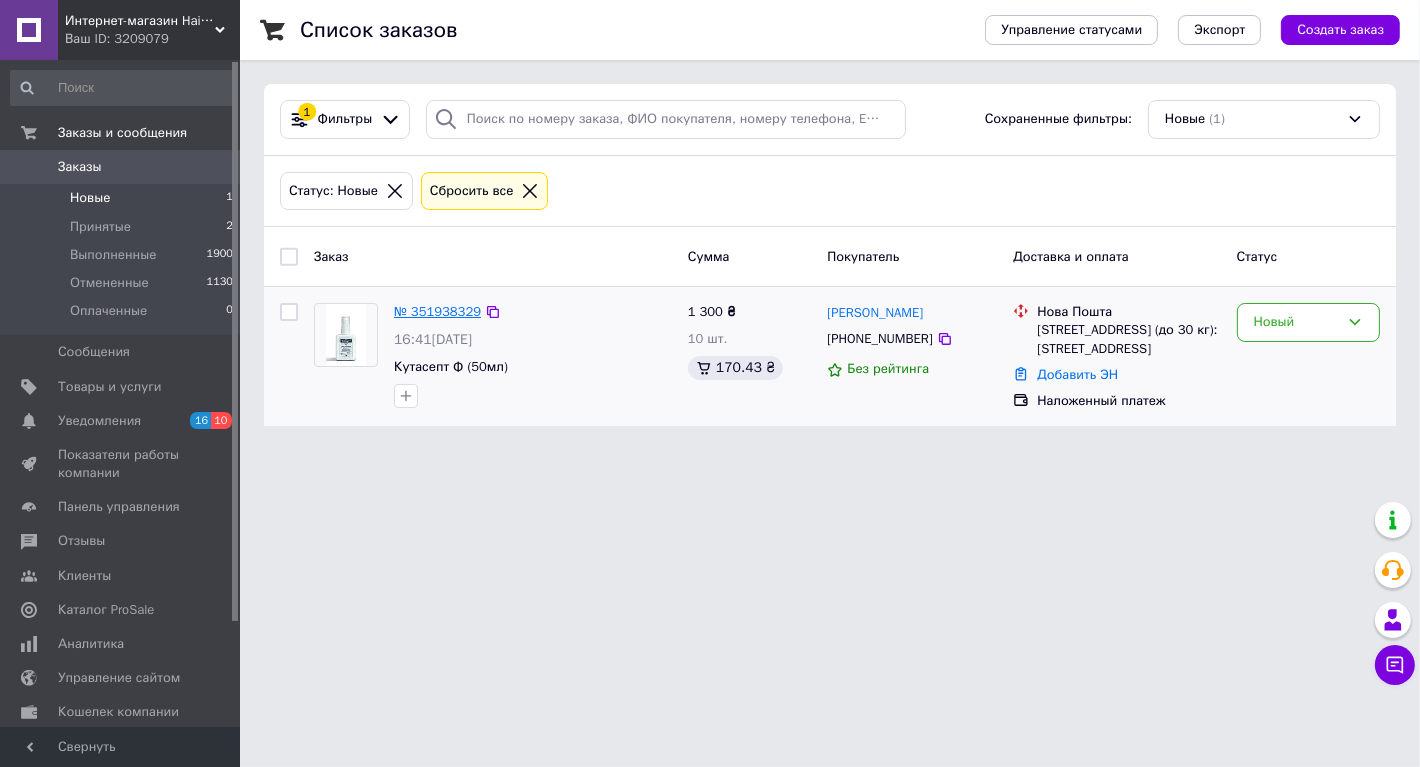 click on "№ 351938329" at bounding box center (437, 311) 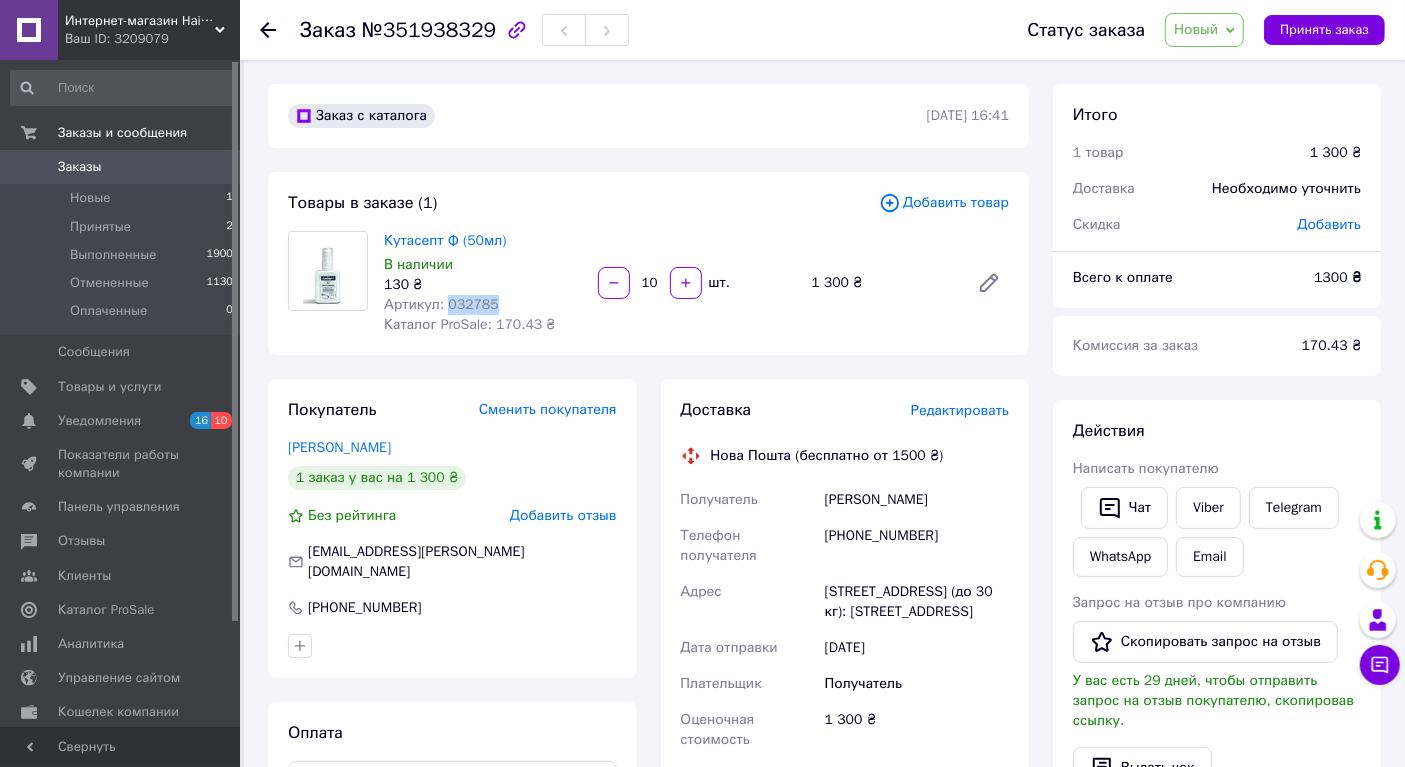 drag, startPoint x: 501, startPoint y: 308, endPoint x: 443, endPoint y: 308, distance: 58 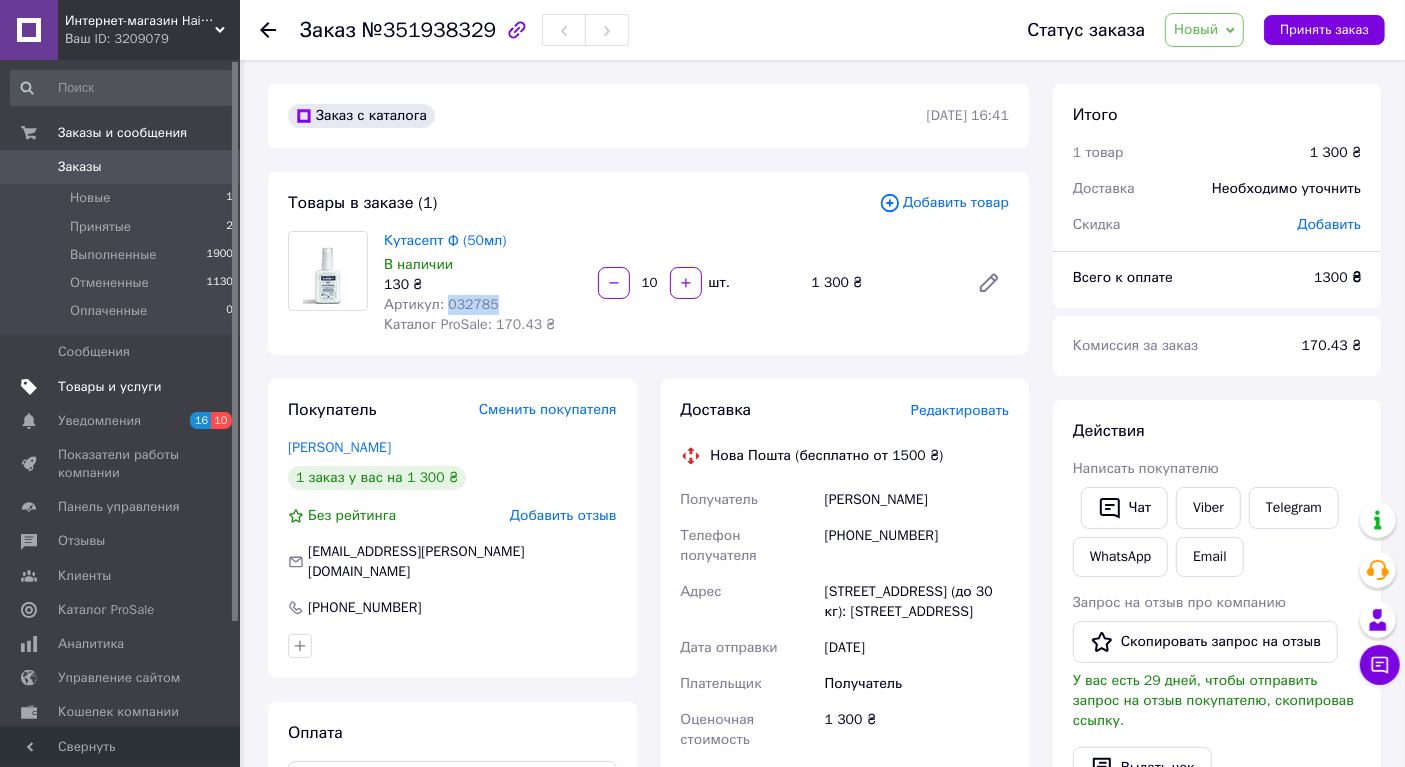 click on "Товары и услуги" at bounding box center (110, 387) 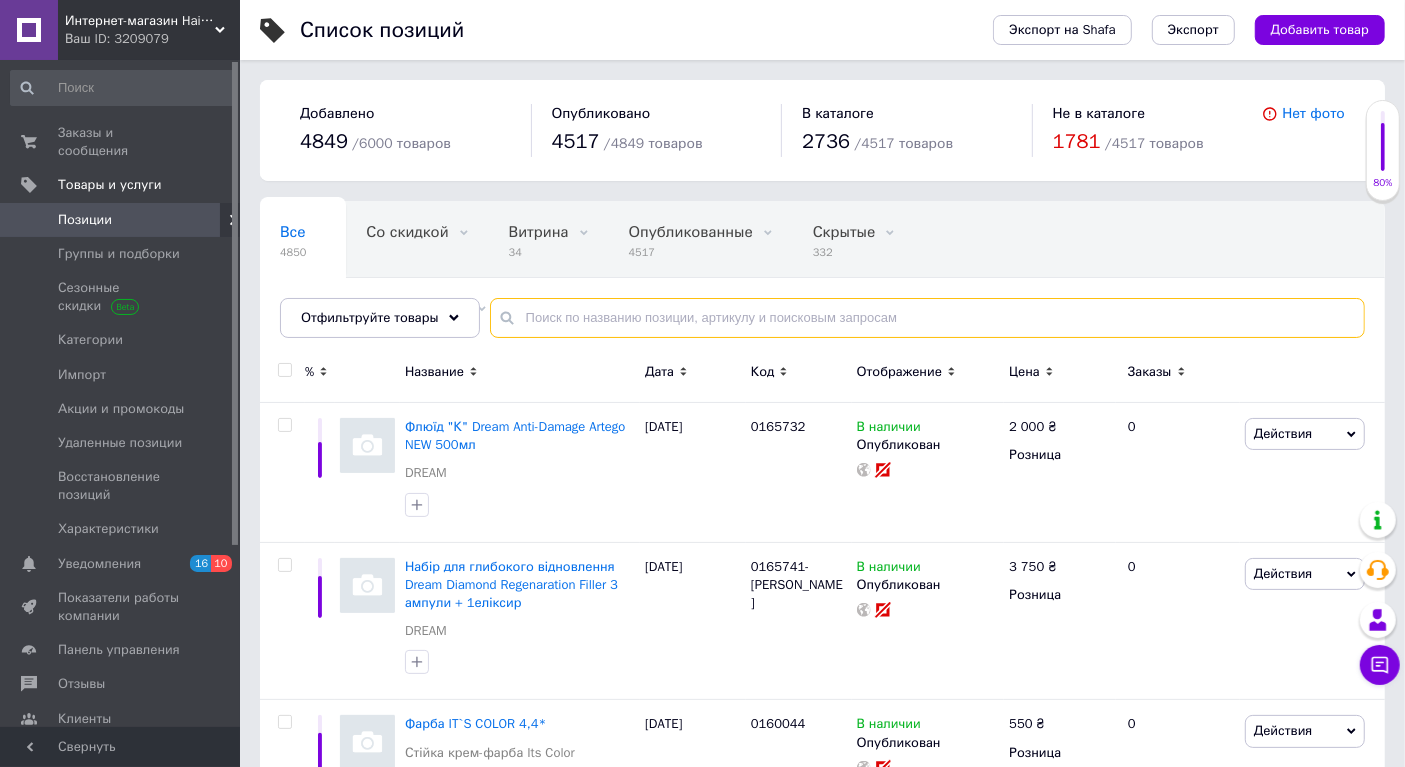 paste on "032785" 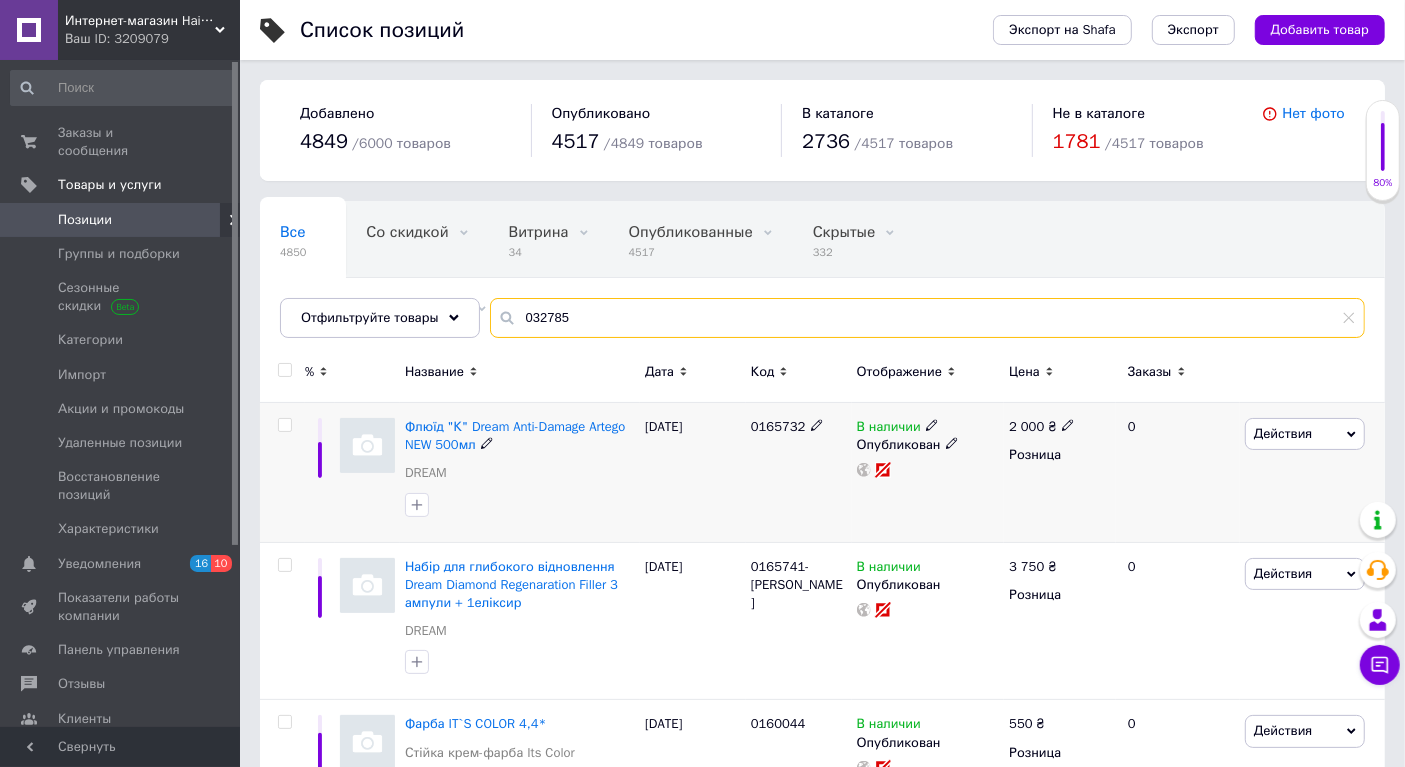 type on "032785" 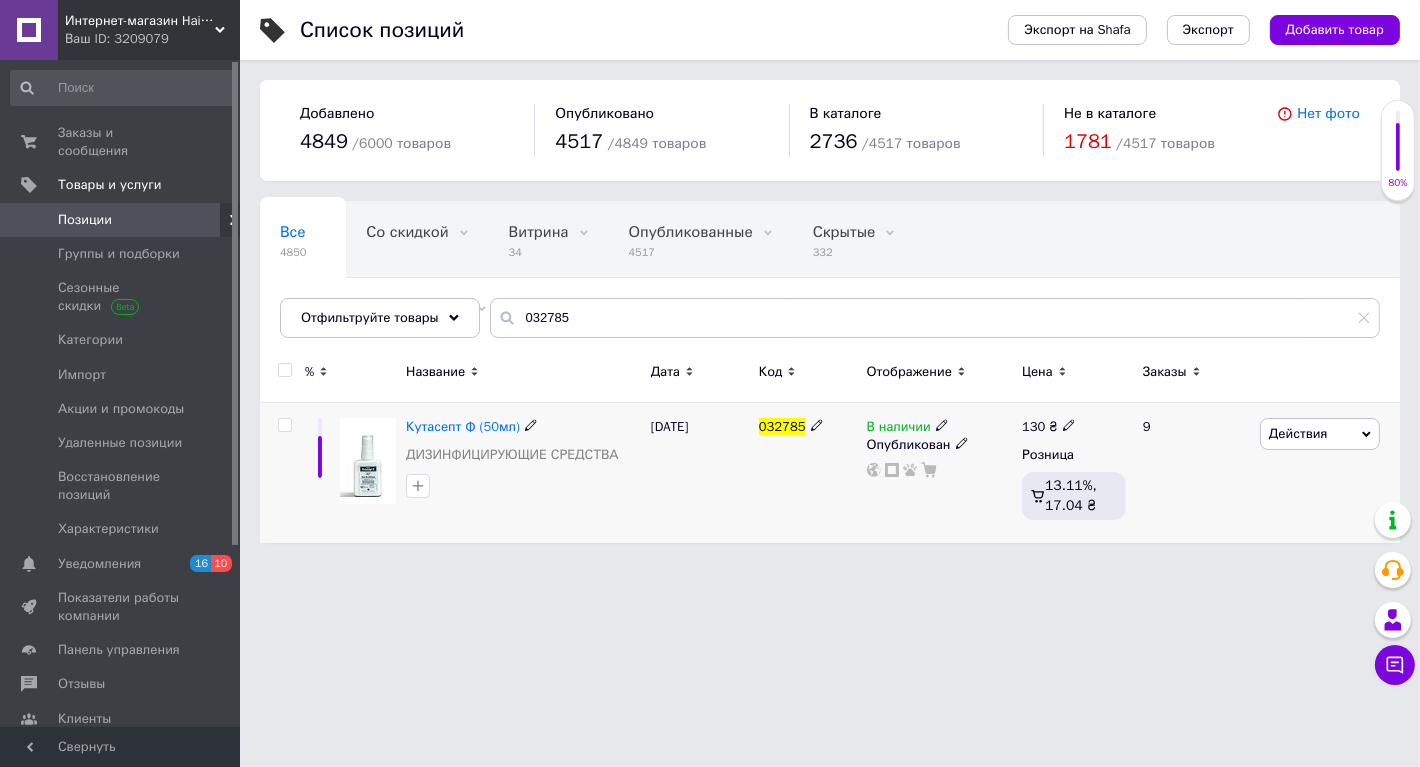 click at bounding box center [284, 425] 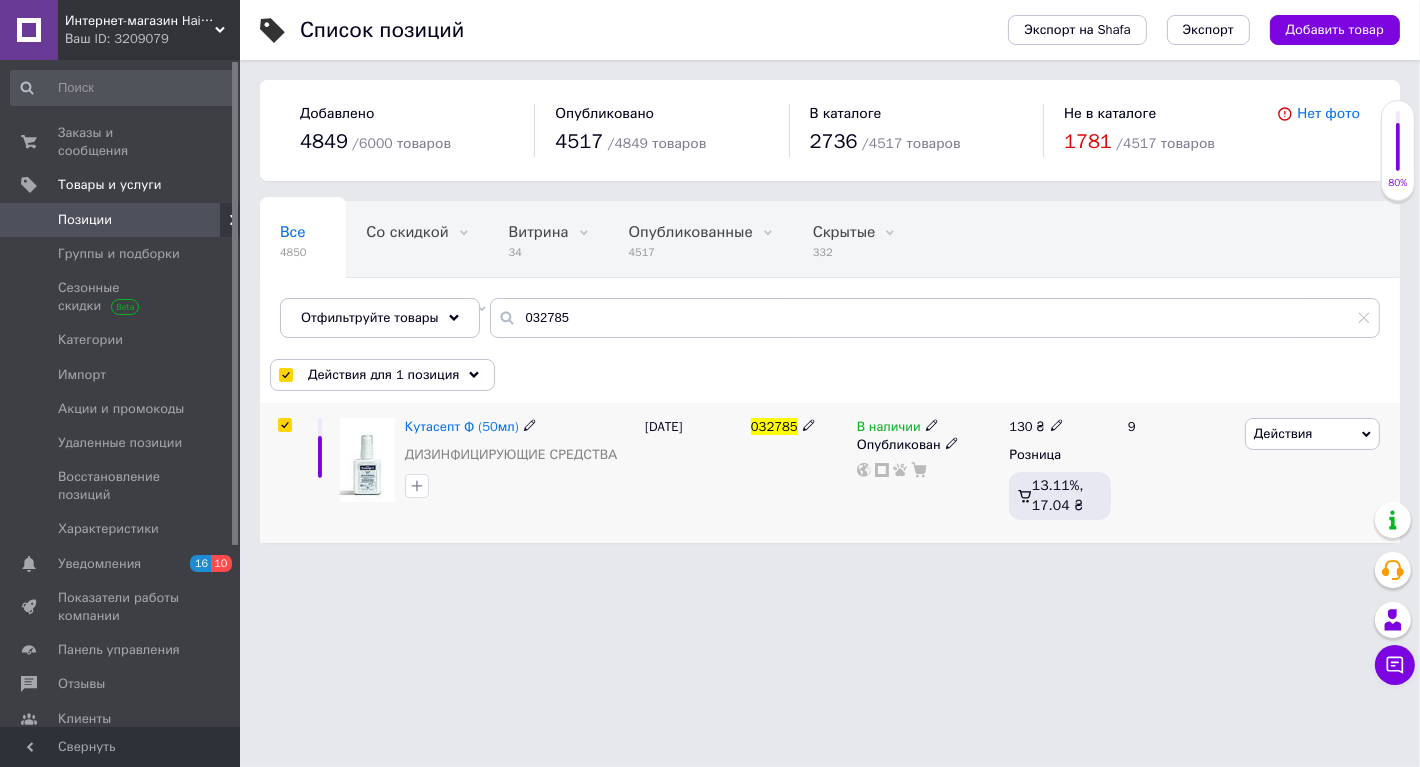 click on "Действия" at bounding box center (1312, 434) 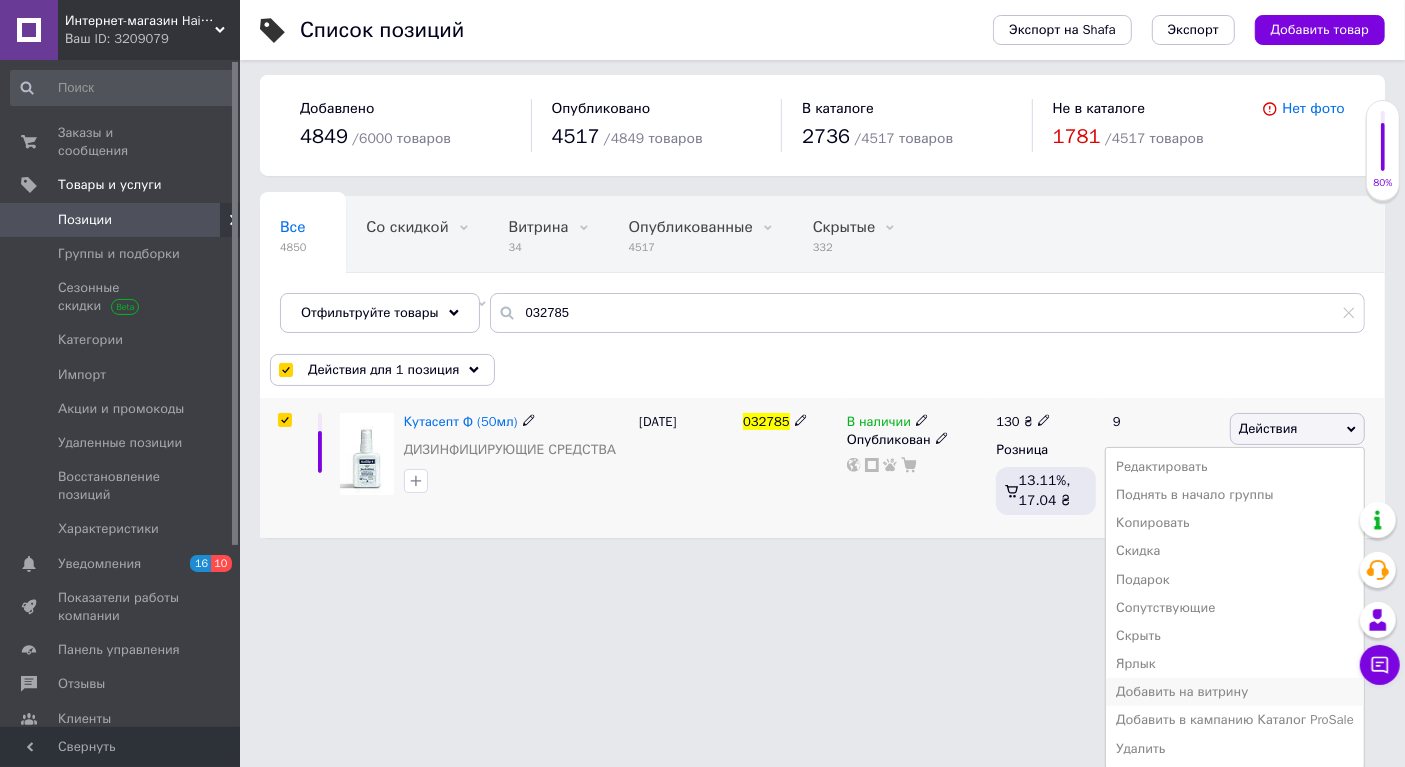 scroll, scrollTop: 6, scrollLeft: 0, axis: vertical 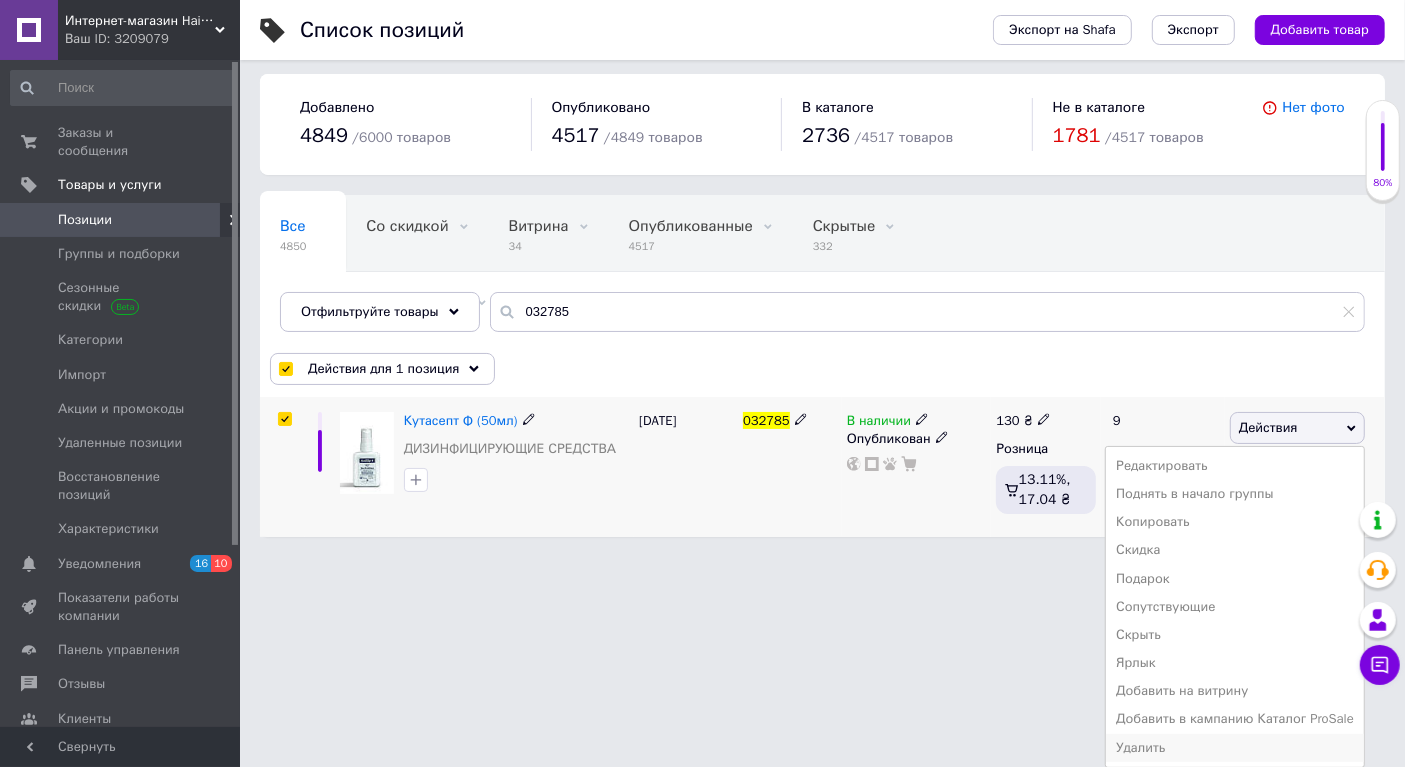 click on "Удалить" at bounding box center [1235, 748] 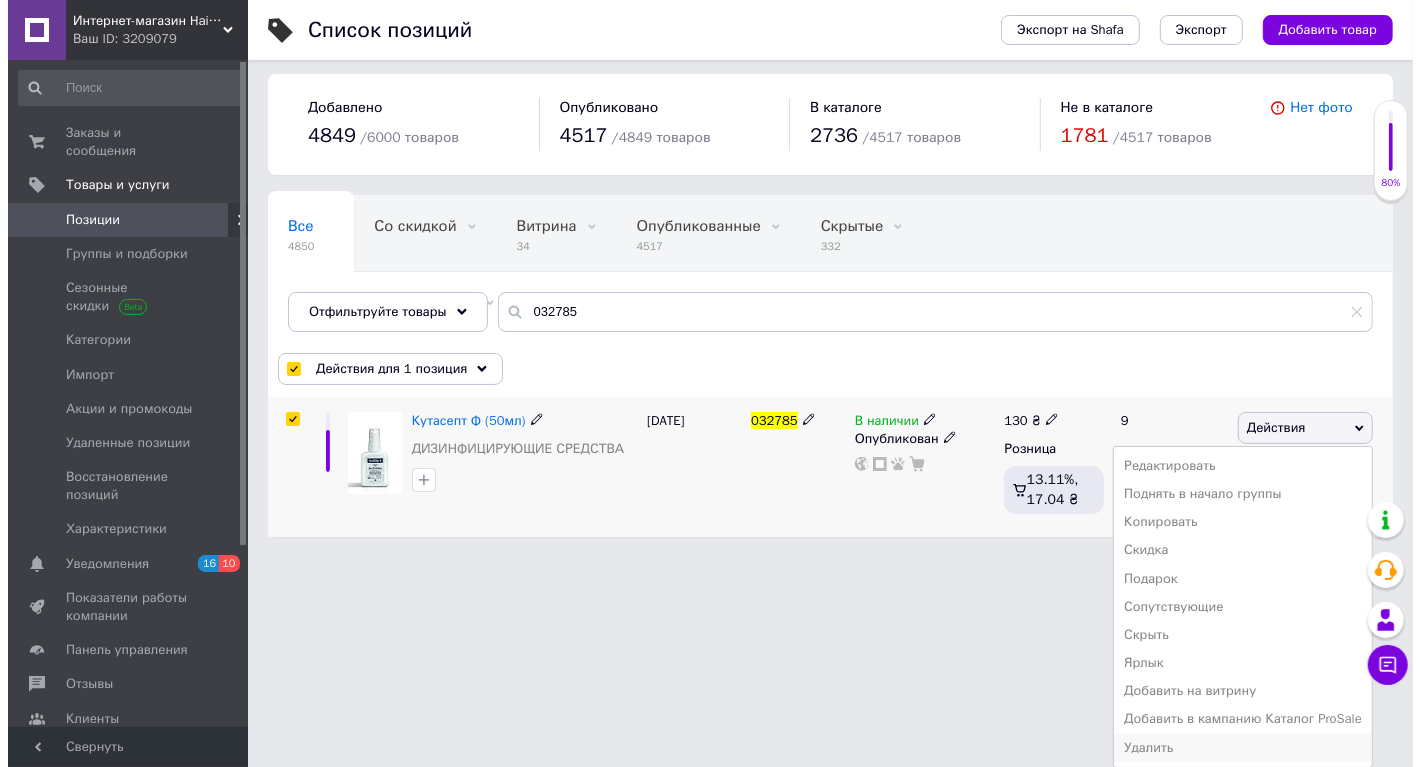 scroll, scrollTop: 0, scrollLeft: 0, axis: both 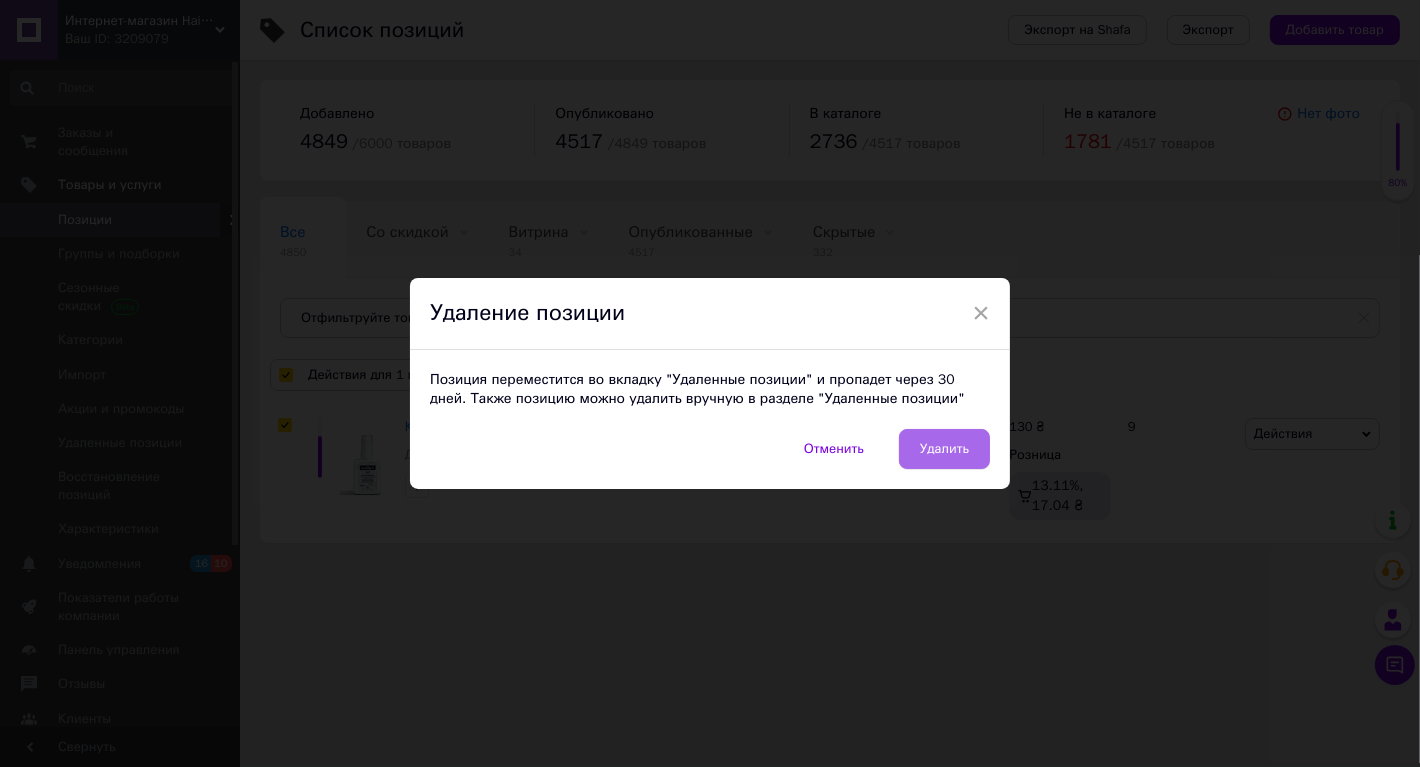 click on "Удалить" at bounding box center [944, 449] 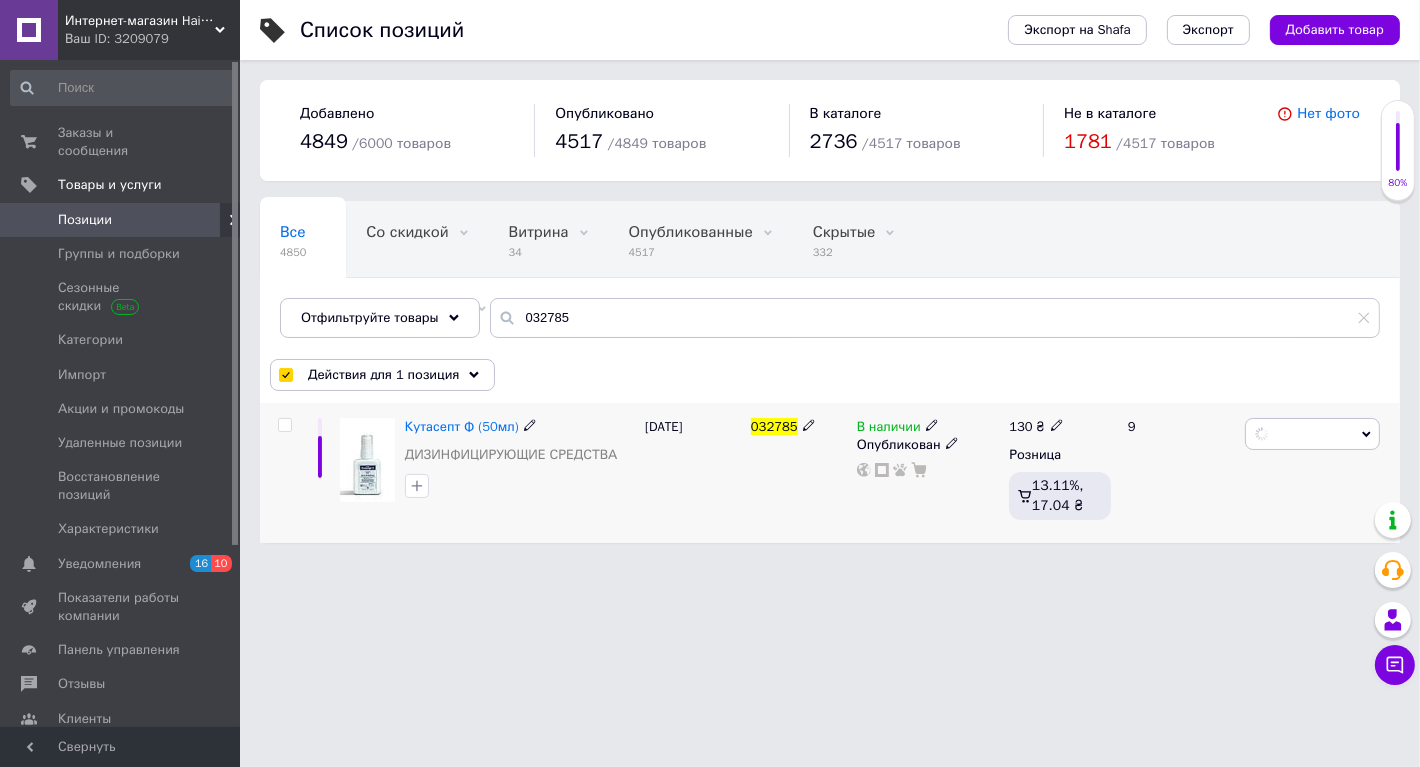 checkbox on "false" 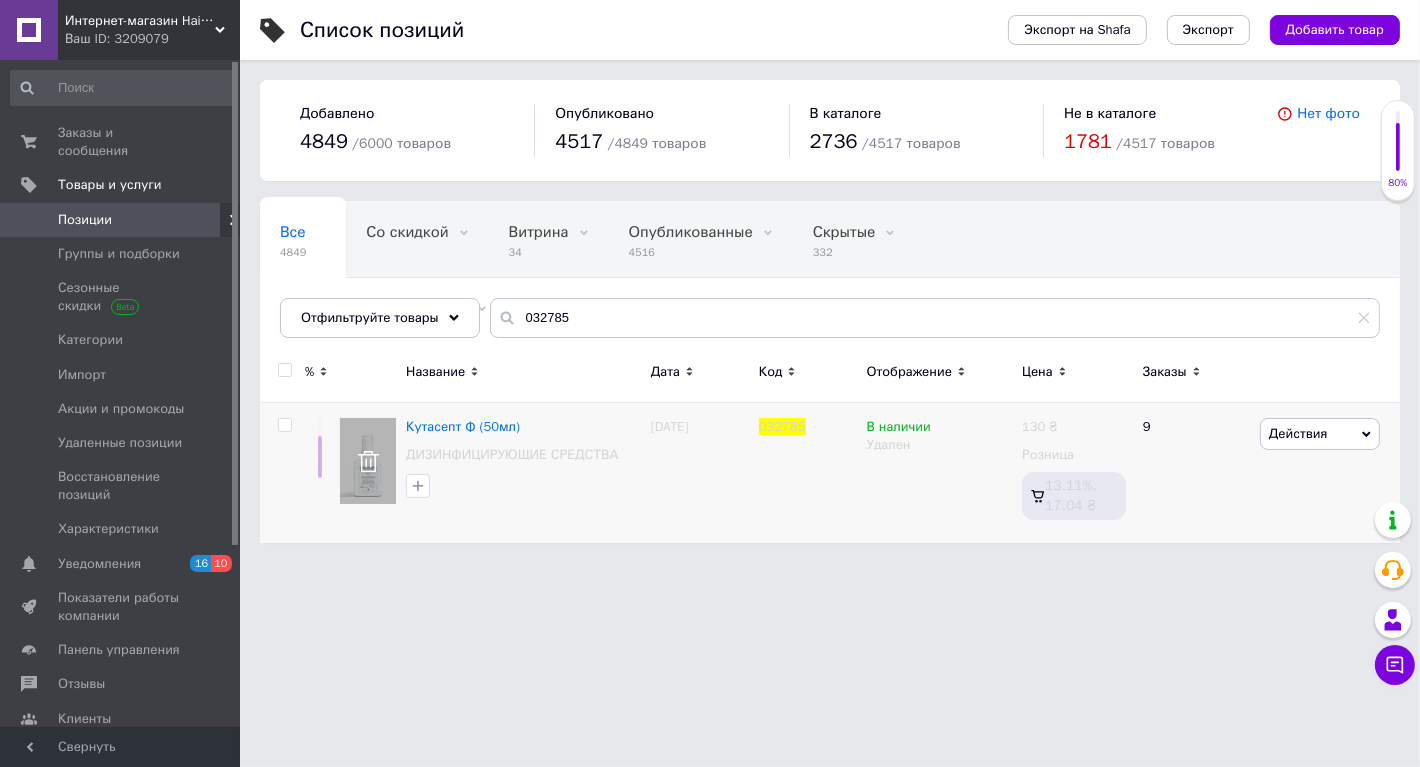 drag, startPoint x: 1372, startPoint y: 202, endPoint x: 1174, endPoint y: 281, distance: 213.17833 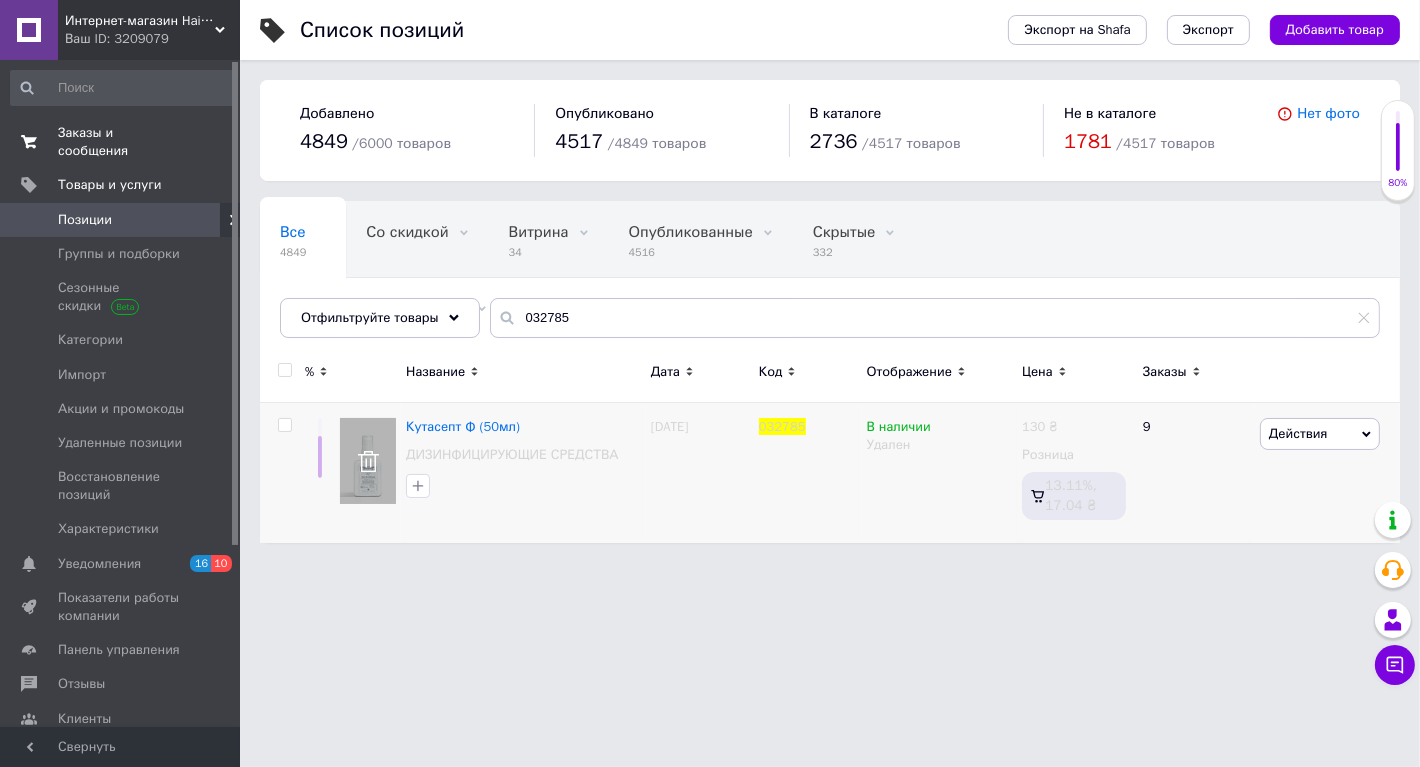 click on "Заказы и сообщения" at bounding box center (121, 142) 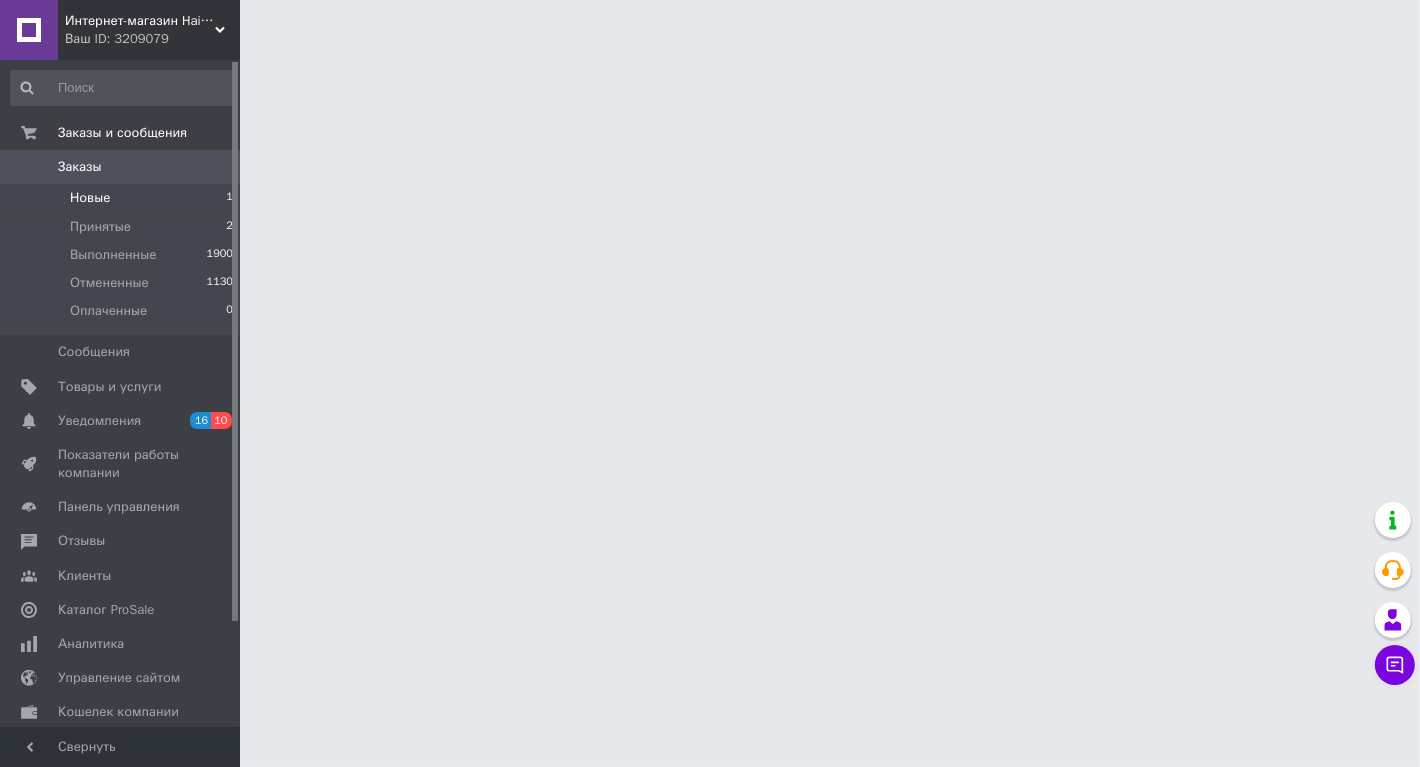 click on "Новые 1" at bounding box center [122, 198] 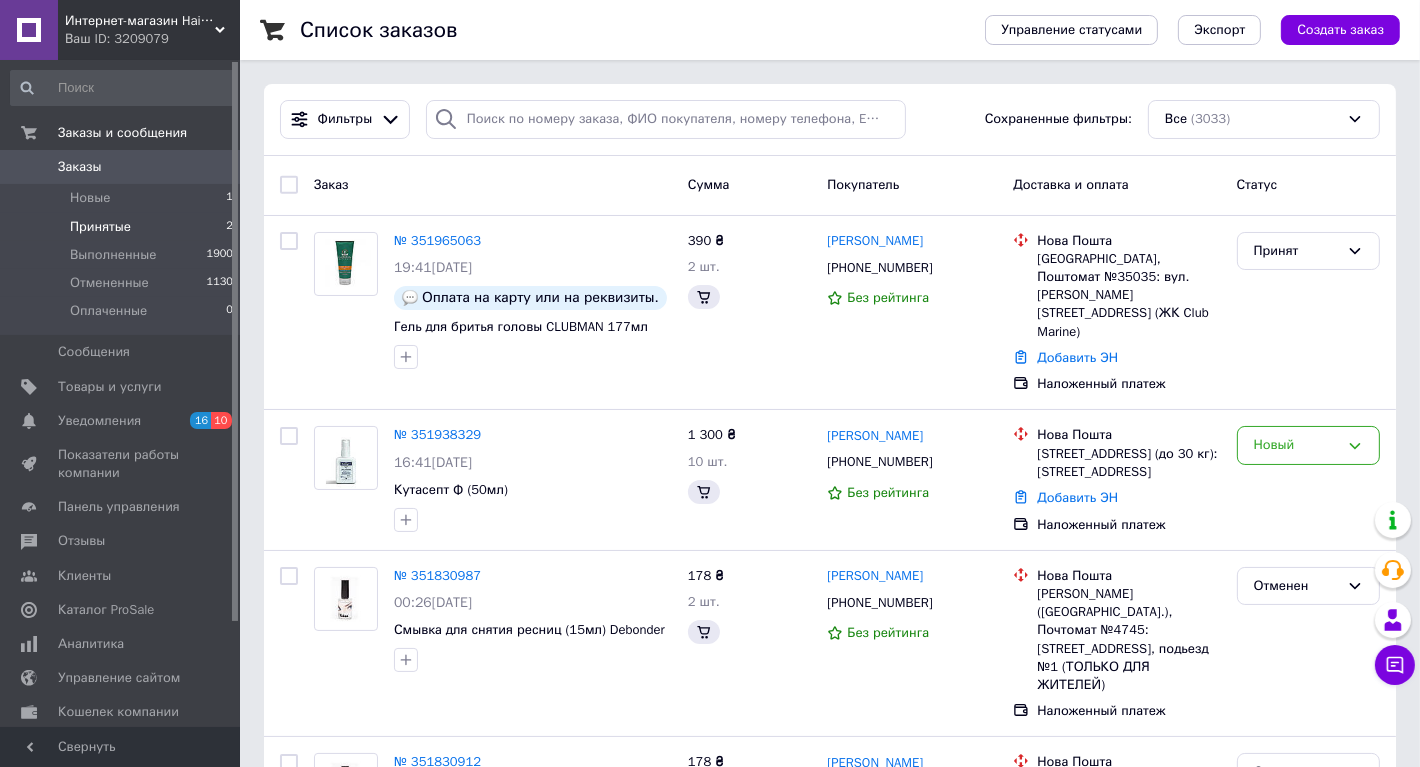 click on "Принятые 2" at bounding box center [122, 227] 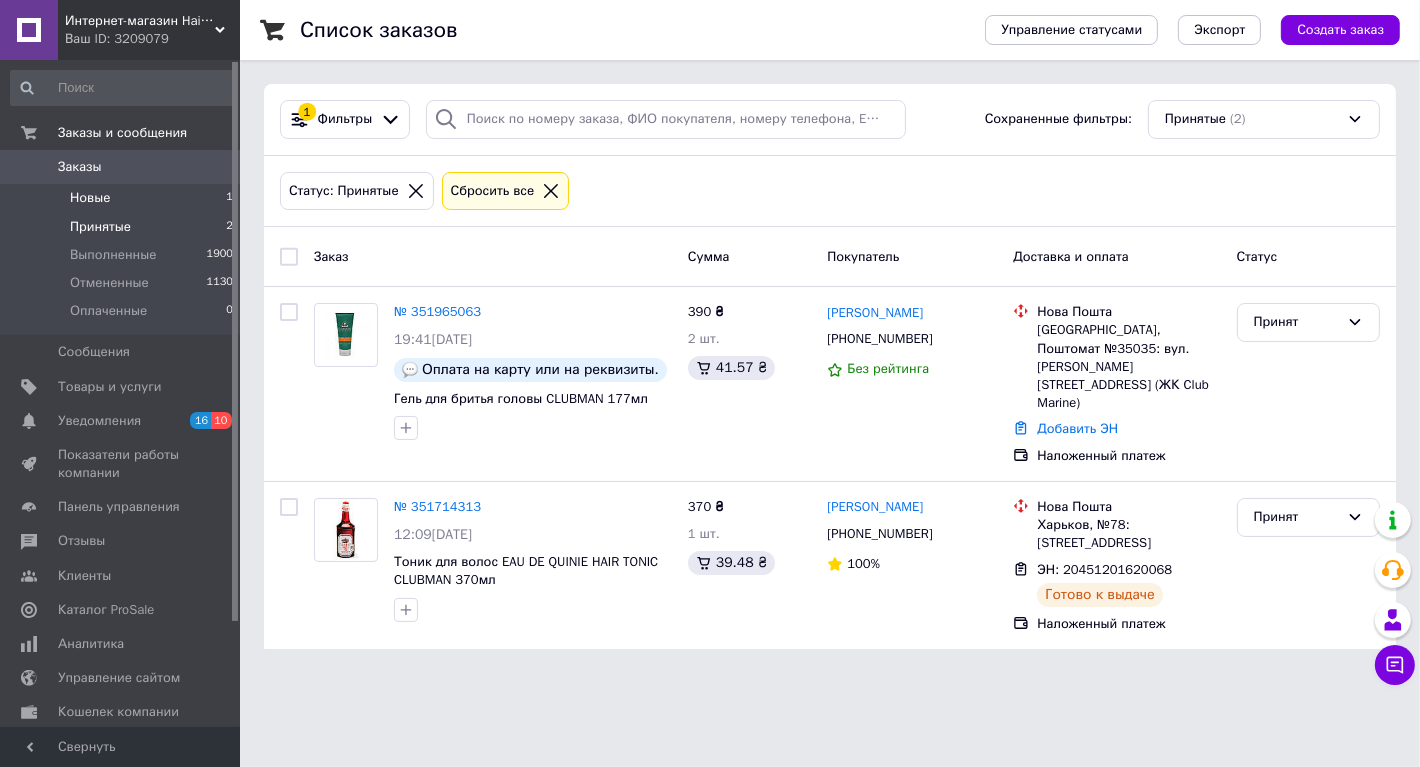 click on "Новые" at bounding box center (90, 198) 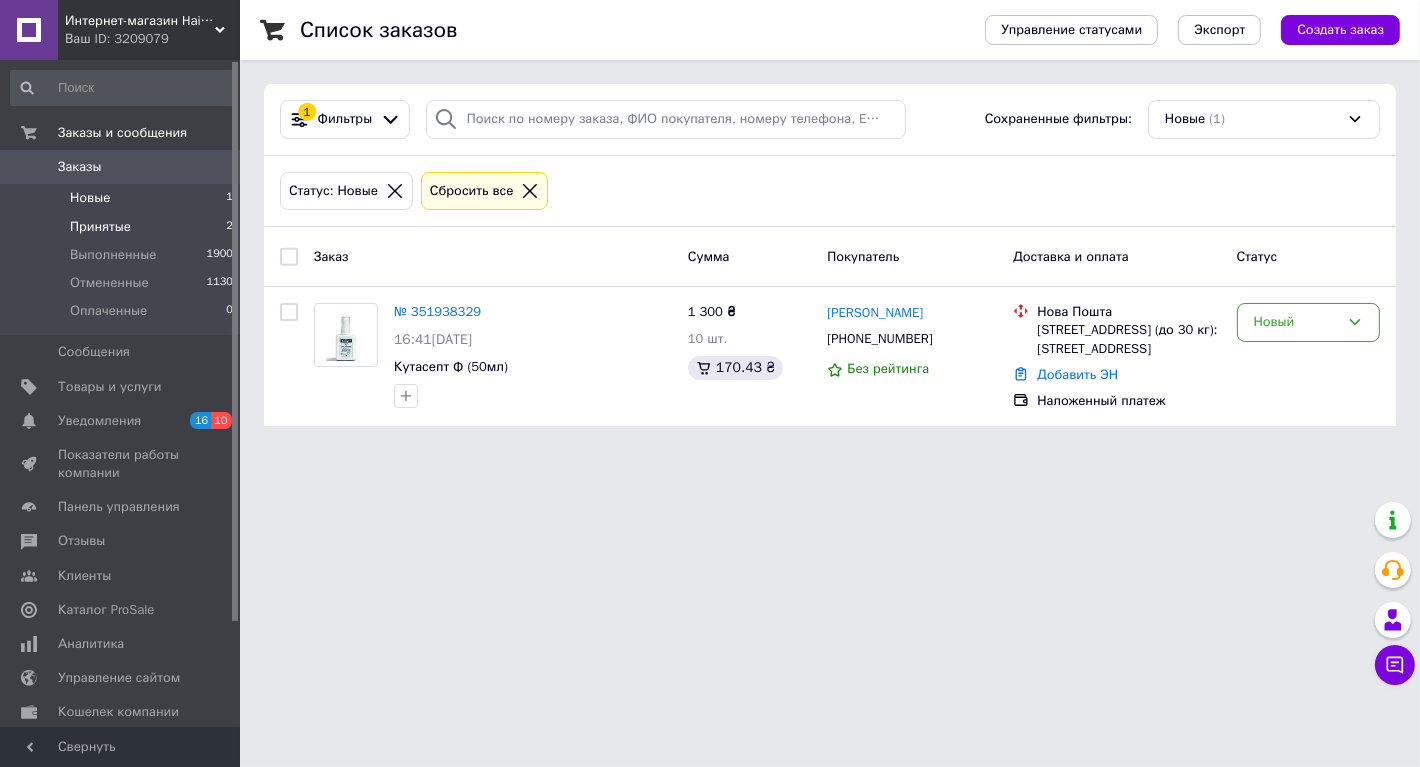 click on "Принятые" at bounding box center (100, 227) 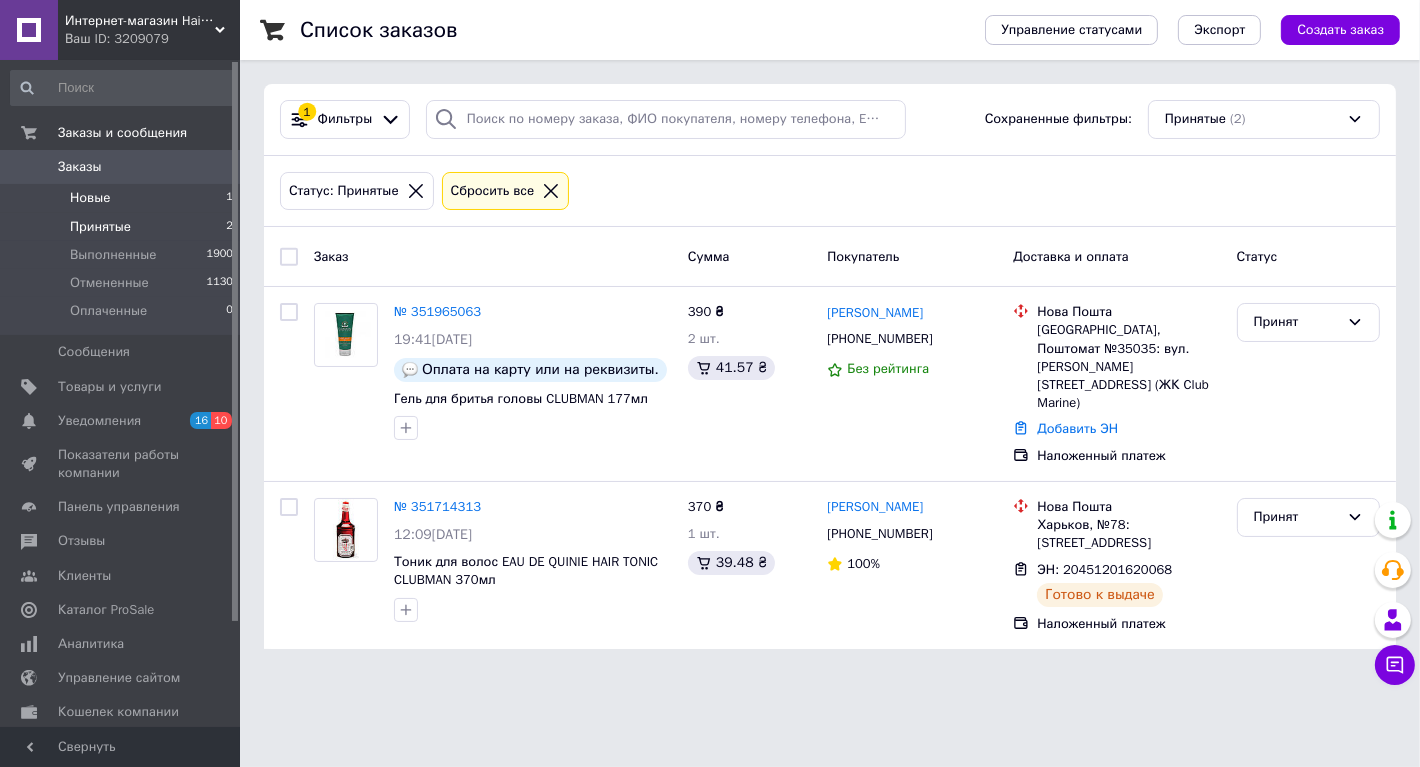 click on "Новые" at bounding box center [90, 198] 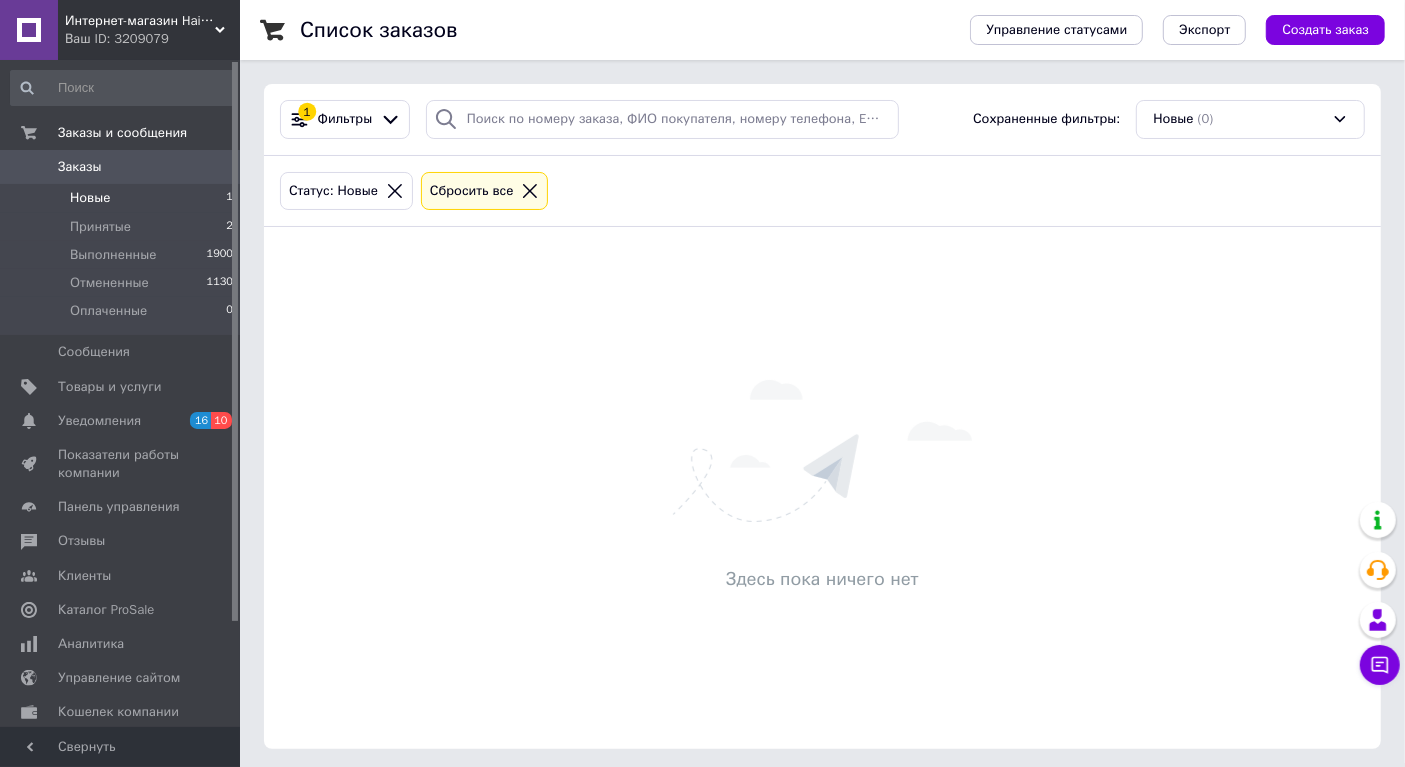 click on "Новые 1" at bounding box center [122, 198] 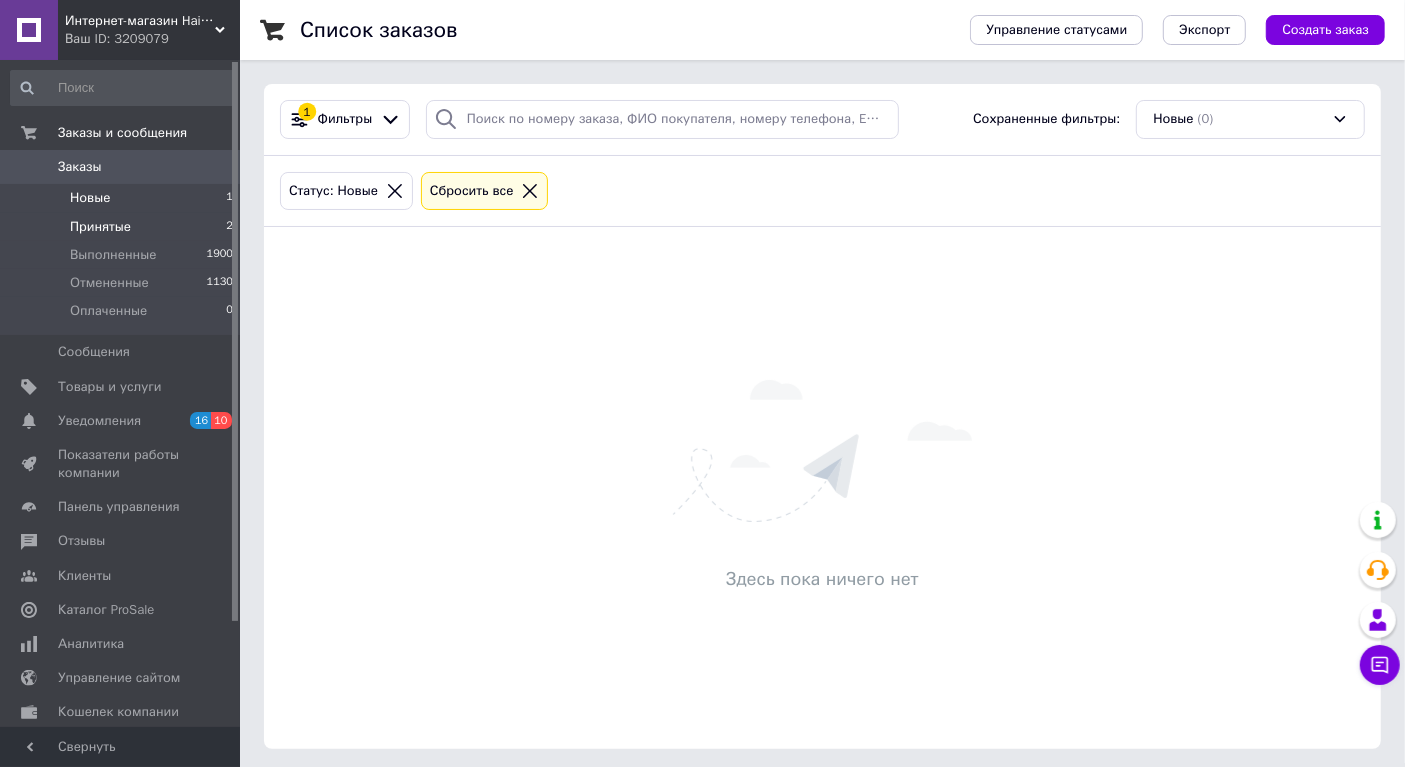 click on "Принятые 2" at bounding box center [122, 227] 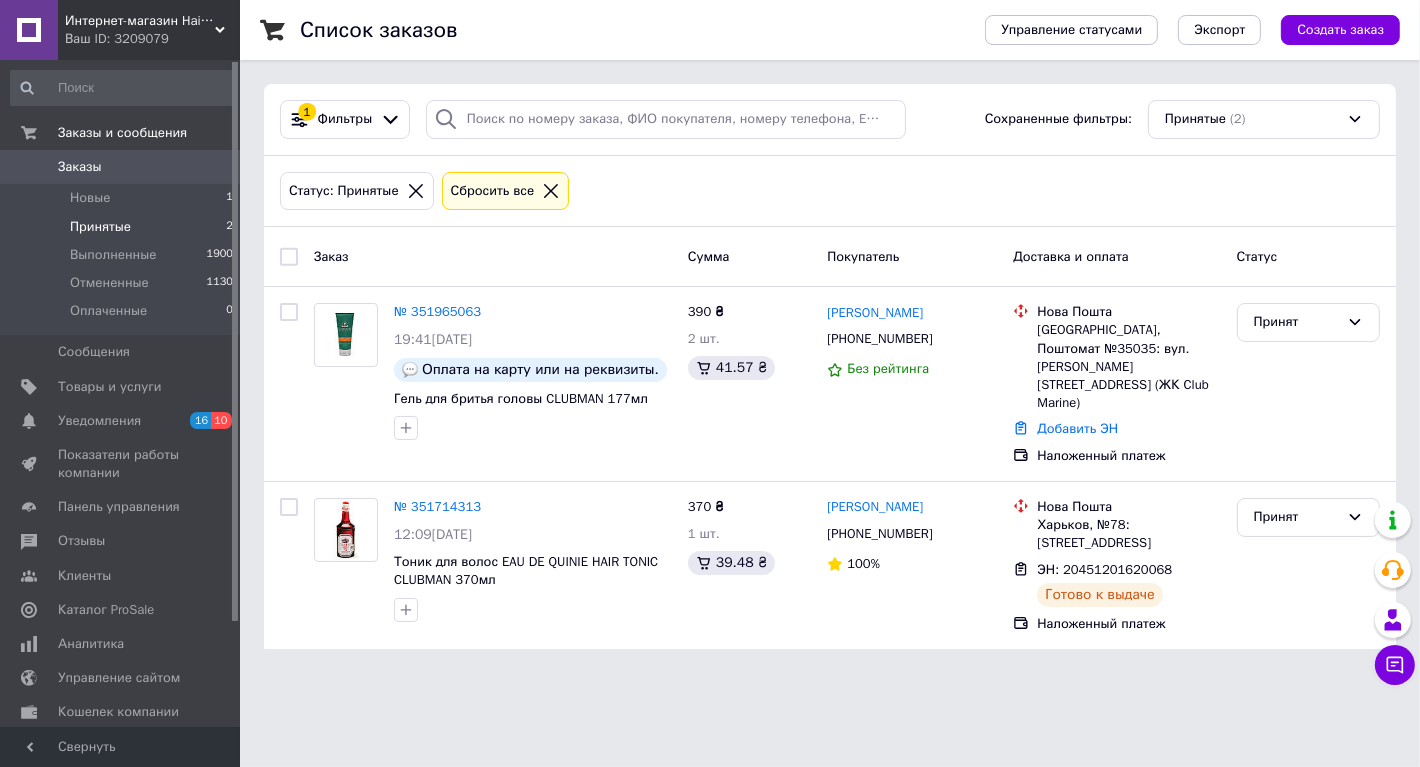 click on "Интернет-магазин HairPro Ваш ID: 3209079 Сайт Интернет-магазин HairPro Кабинет покупателя Проверить состояние системы Страница на портале Справка Выйти Заказы и сообщения Заказы 0 Новые 1 Принятые 2 Выполненные 1900 Отмененные 1130 Оплаченные 0 Сообщения 0 Товары и услуги Уведомления 16 10 Показатели работы компании Панель управления Отзывы Клиенты Каталог ProSale Аналитика Управление сайтом Кошелек компании Маркет Настройки Тарифы и счета Prom микс 6 000 Свернуть
Список заказов Управление статусами Экспорт 1 (2) 100%" at bounding box center [710, 336] 